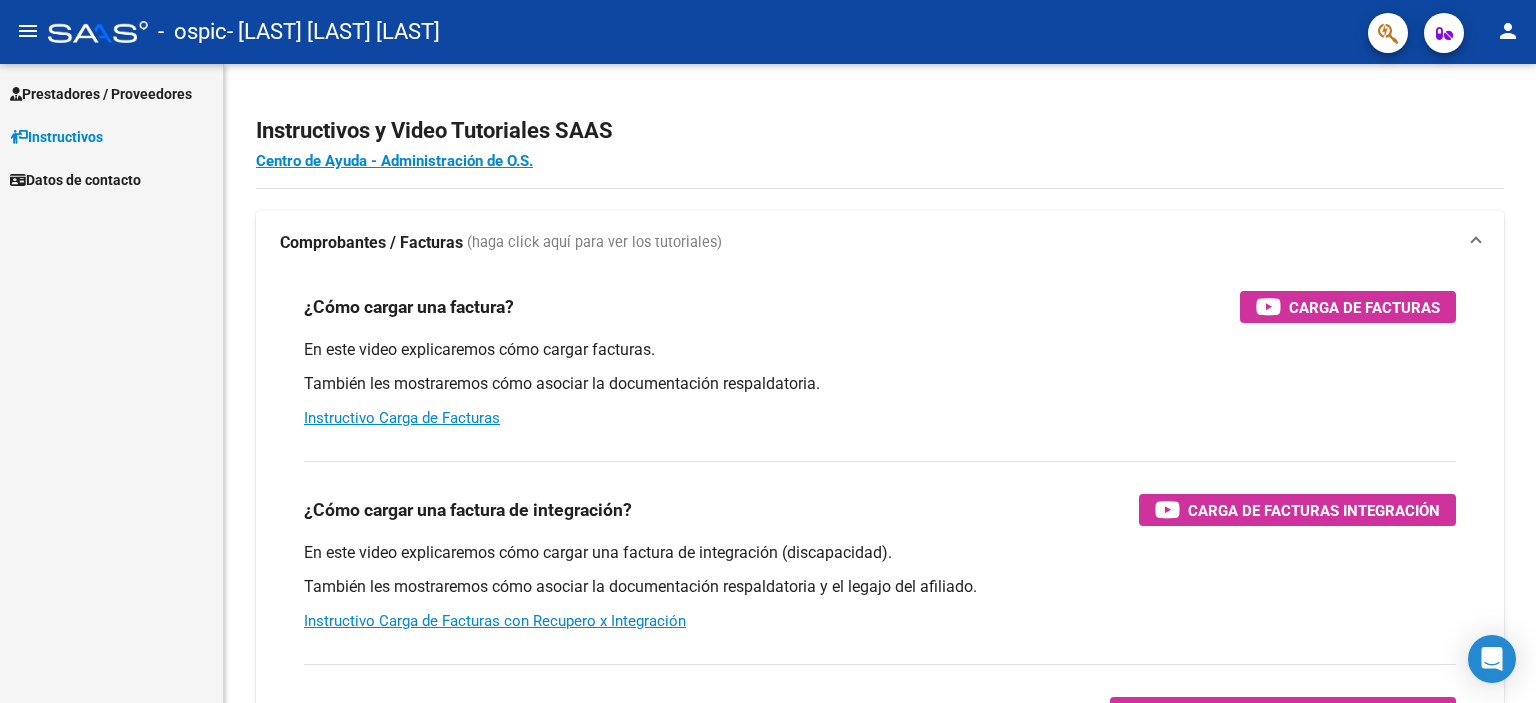 scroll, scrollTop: 0, scrollLeft: 0, axis: both 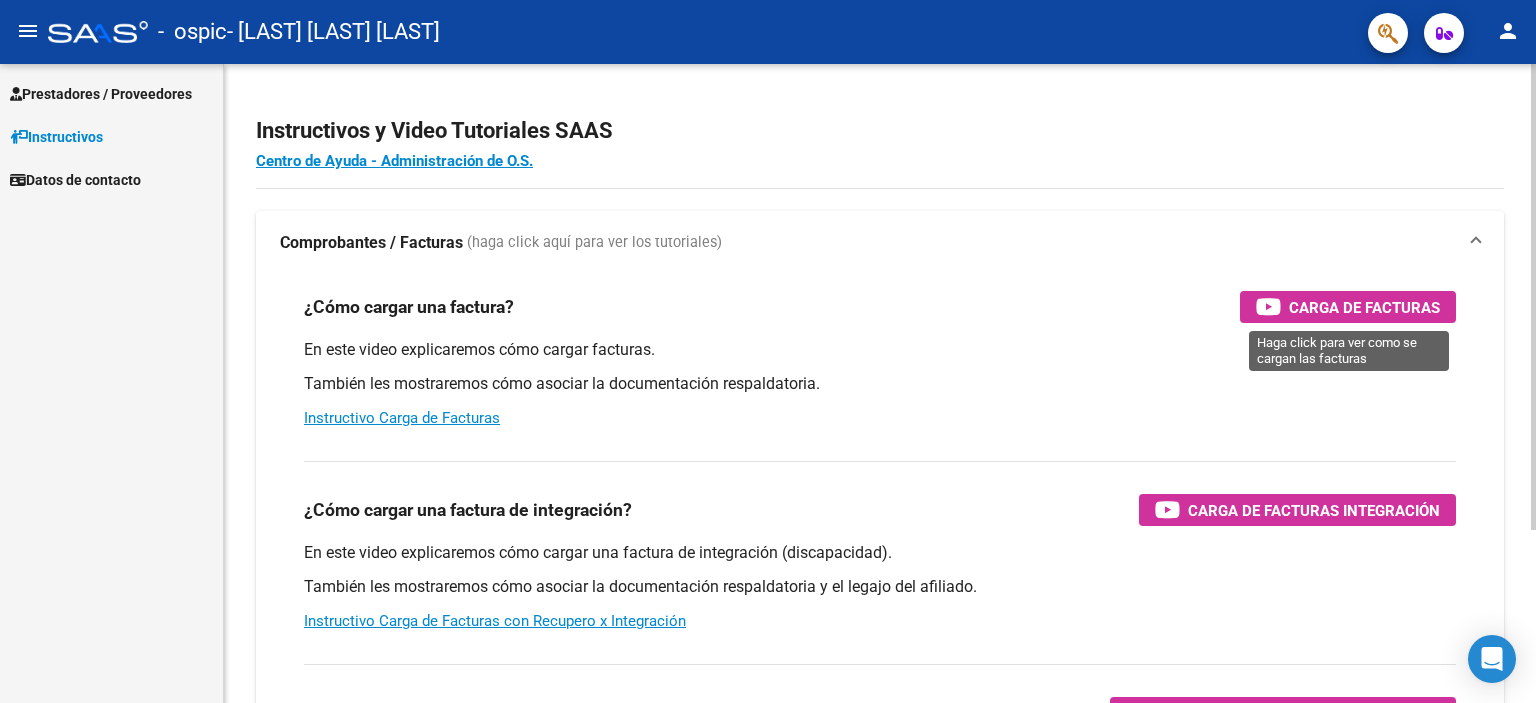 click at bounding box center (1268, 306) 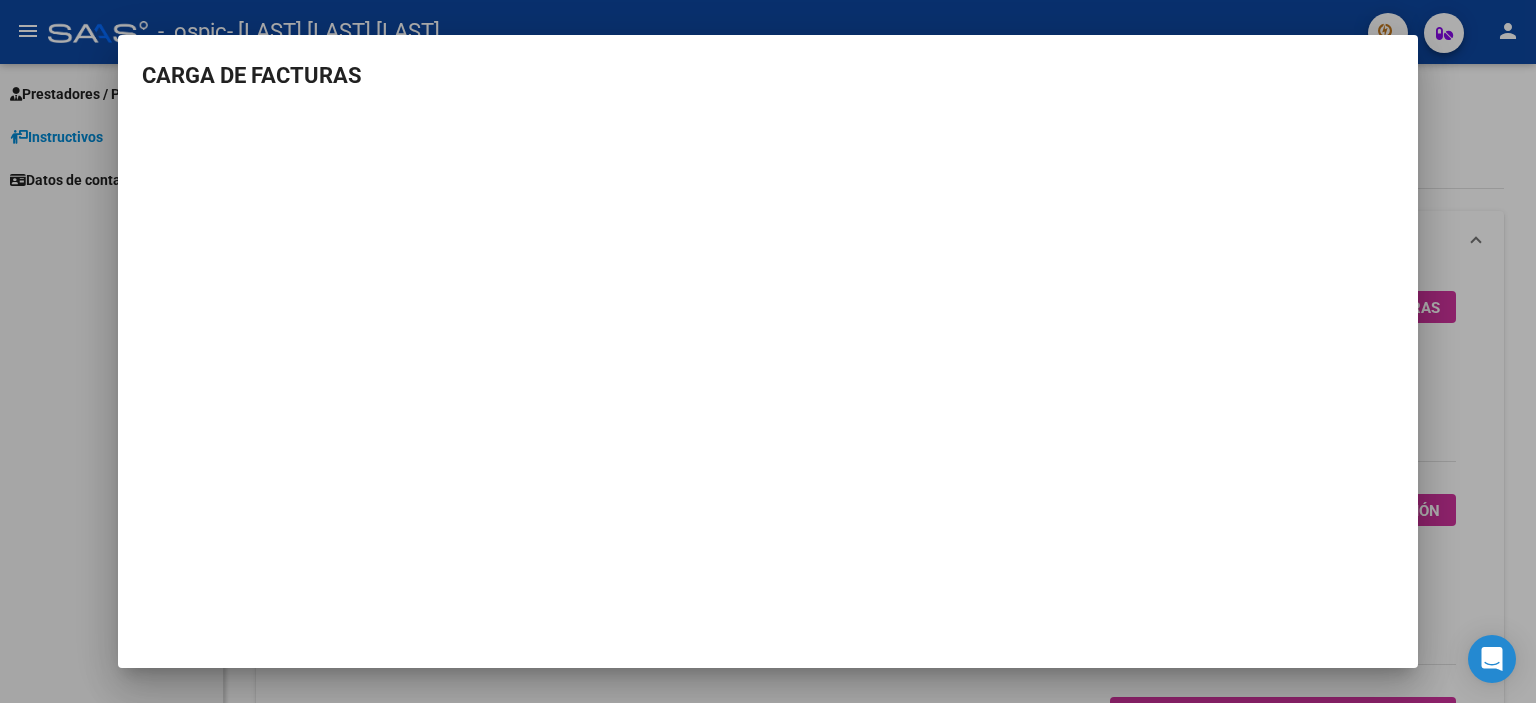 click at bounding box center [768, 351] 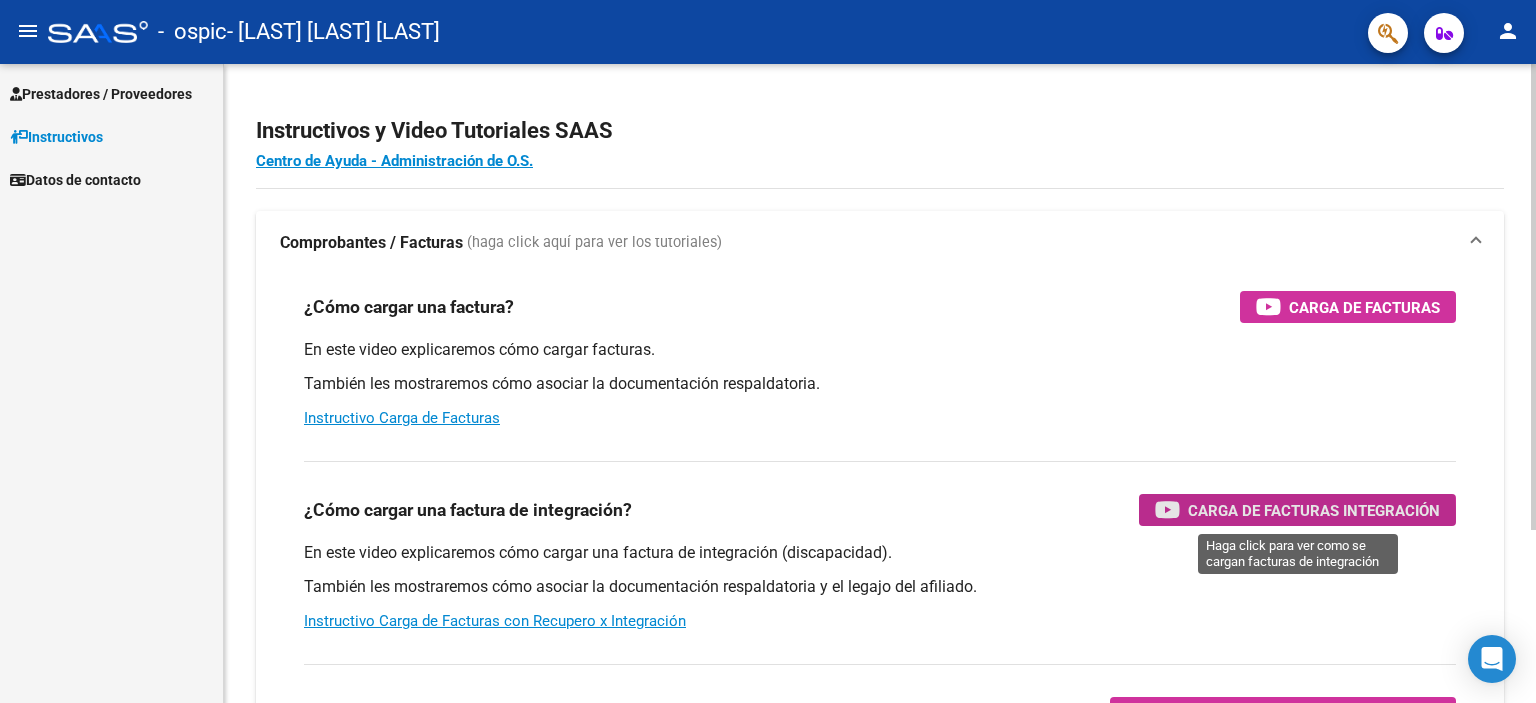 click on "Carga de Facturas Integración" at bounding box center (1314, 510) 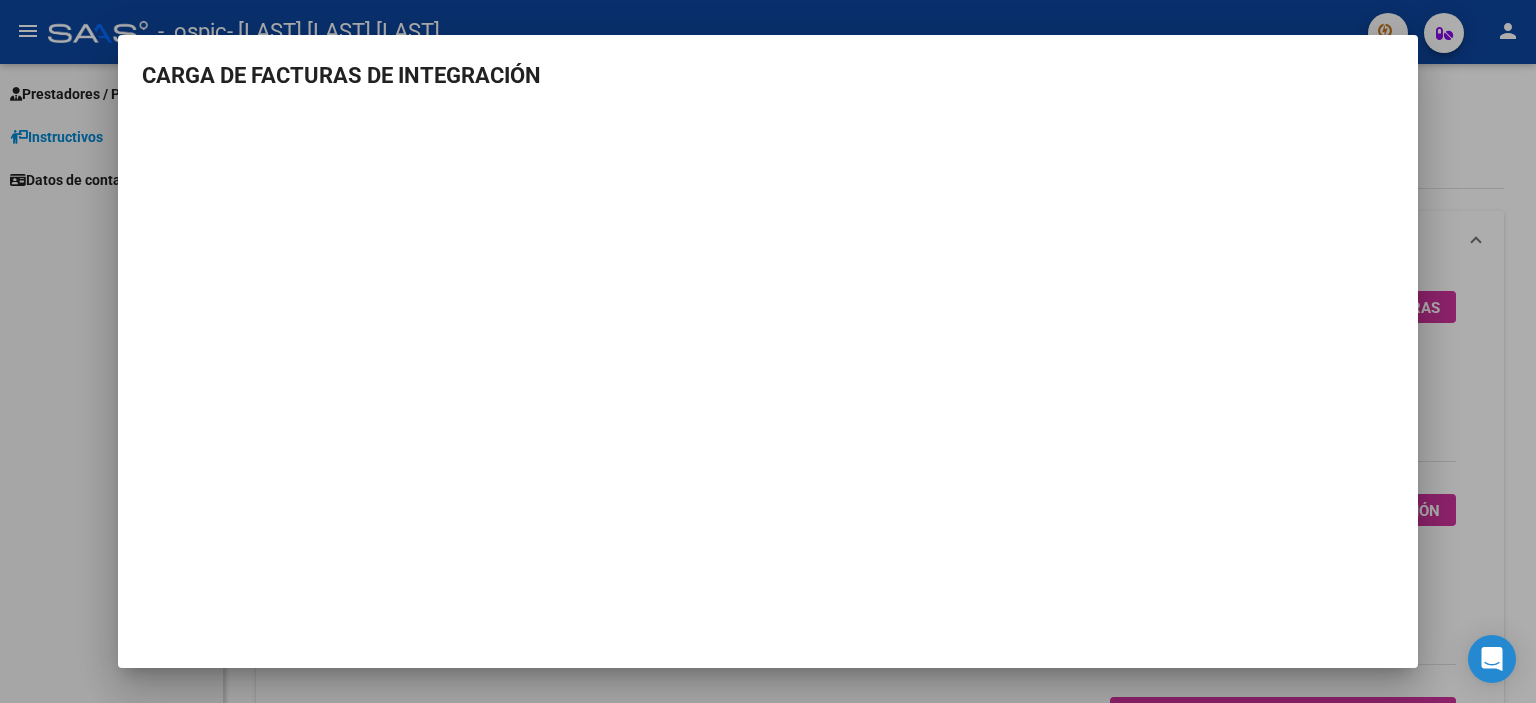 click at bounding box center (768, 351) 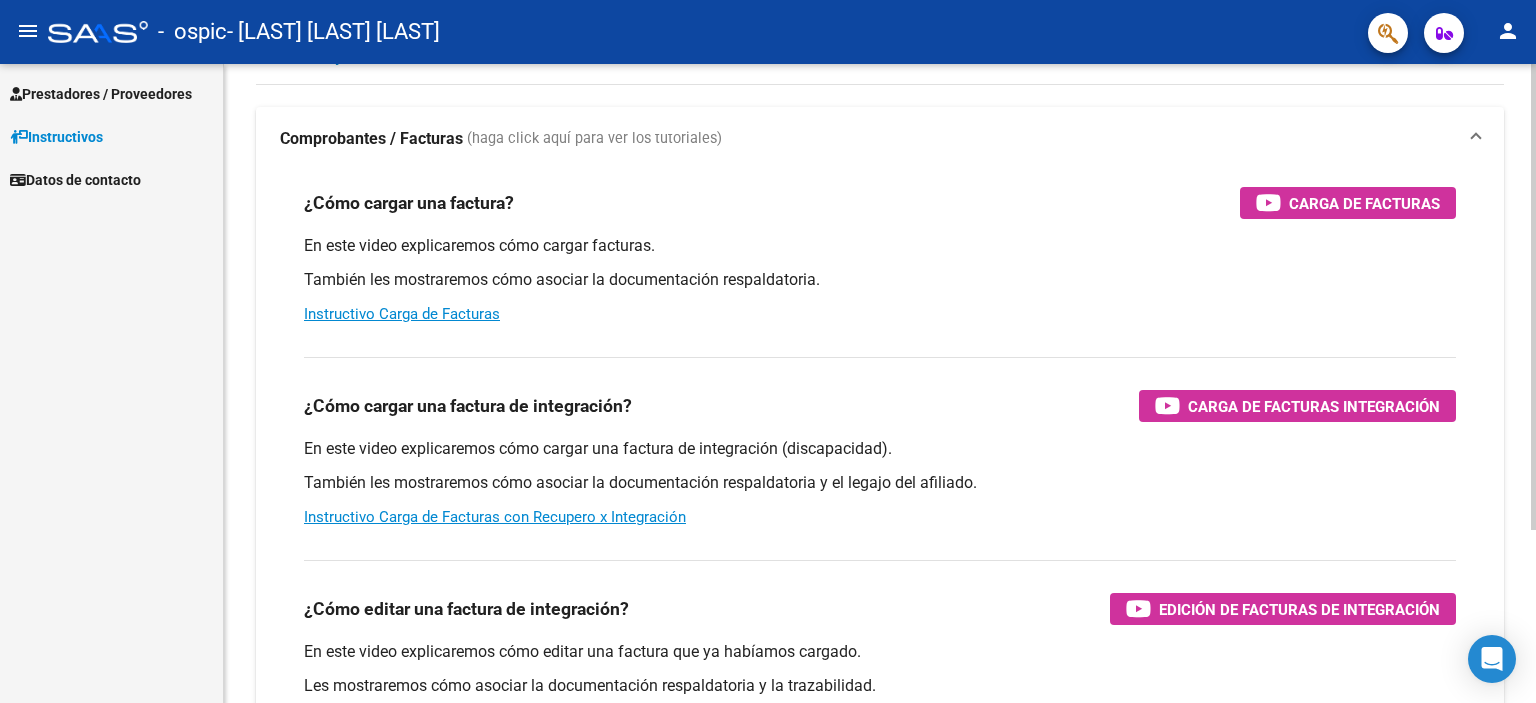 click 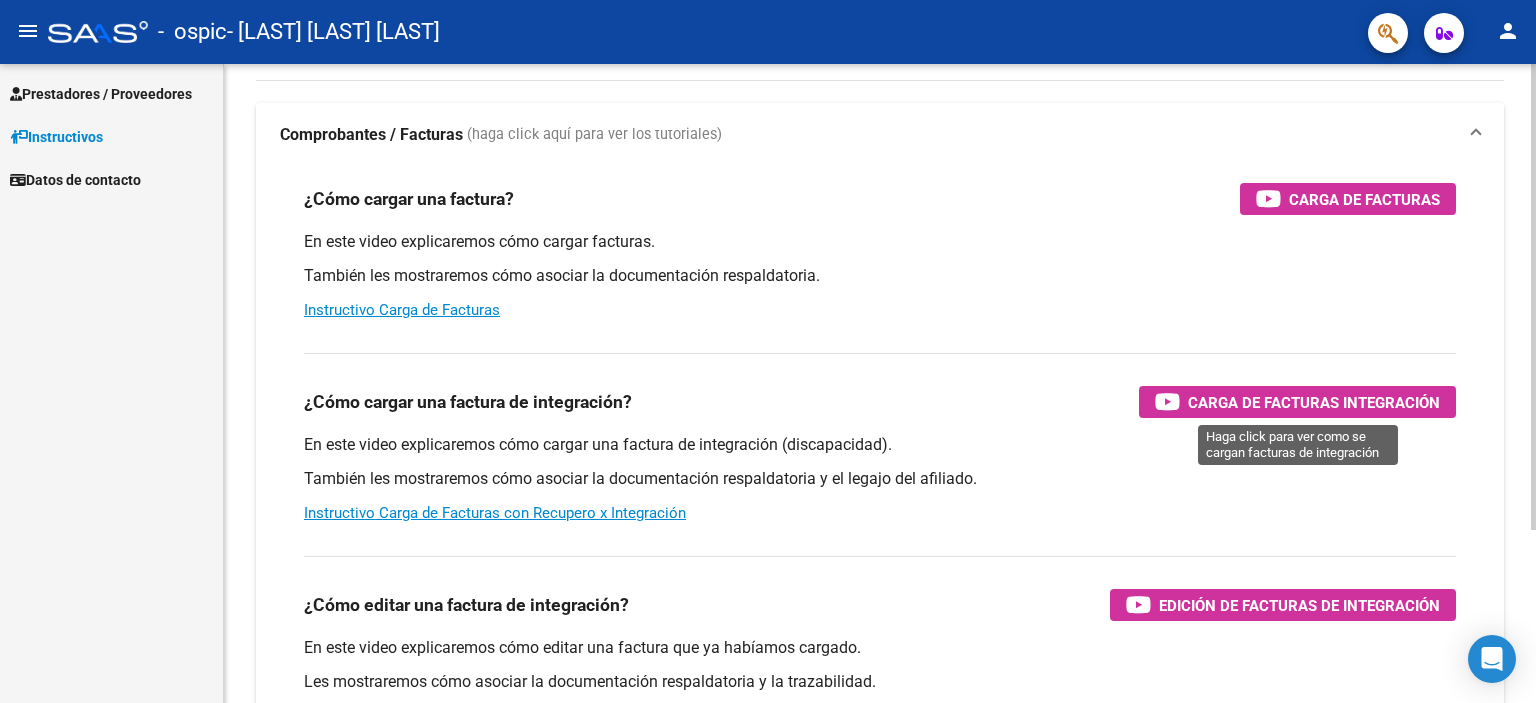 click at bounding box center (1167, 401) 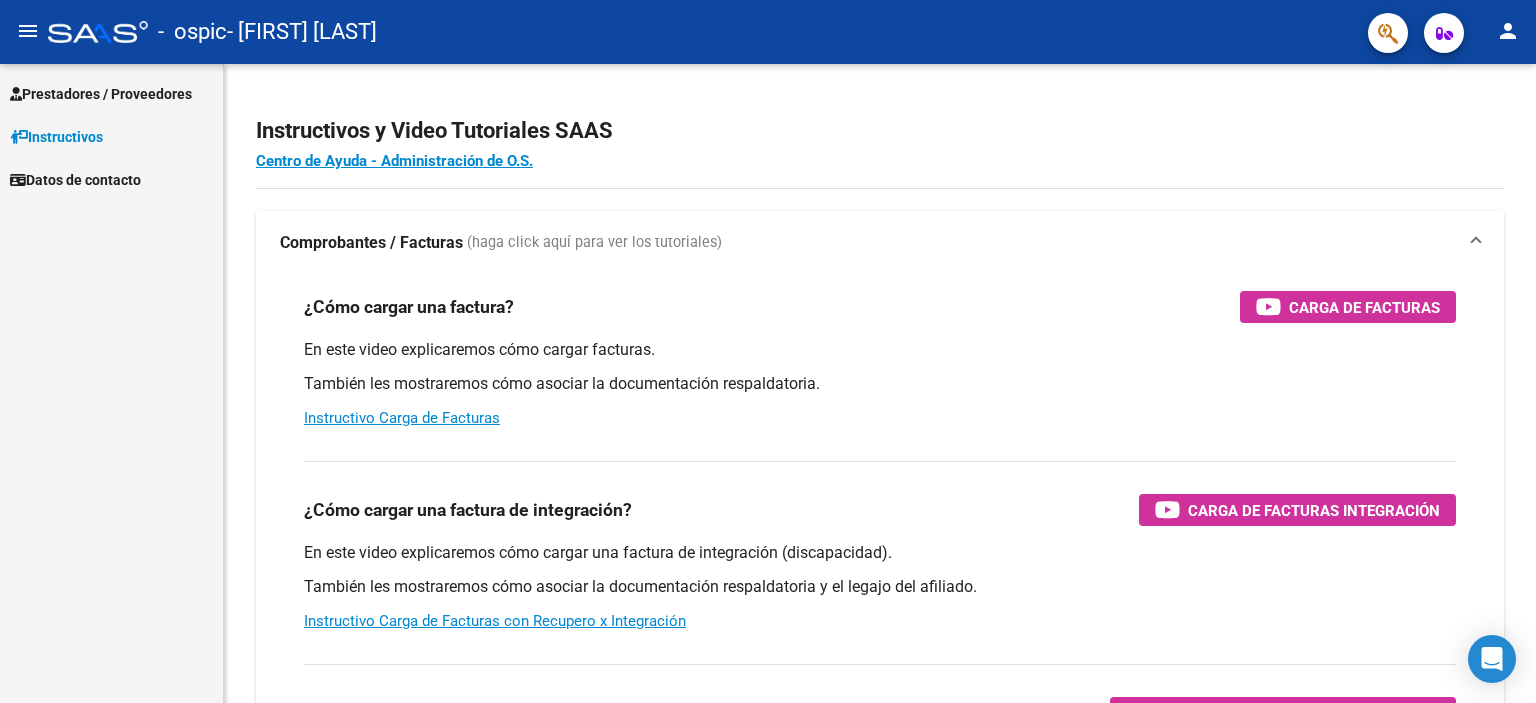scroll, scrollTop: 0, scrollLeft: 0, axis: both 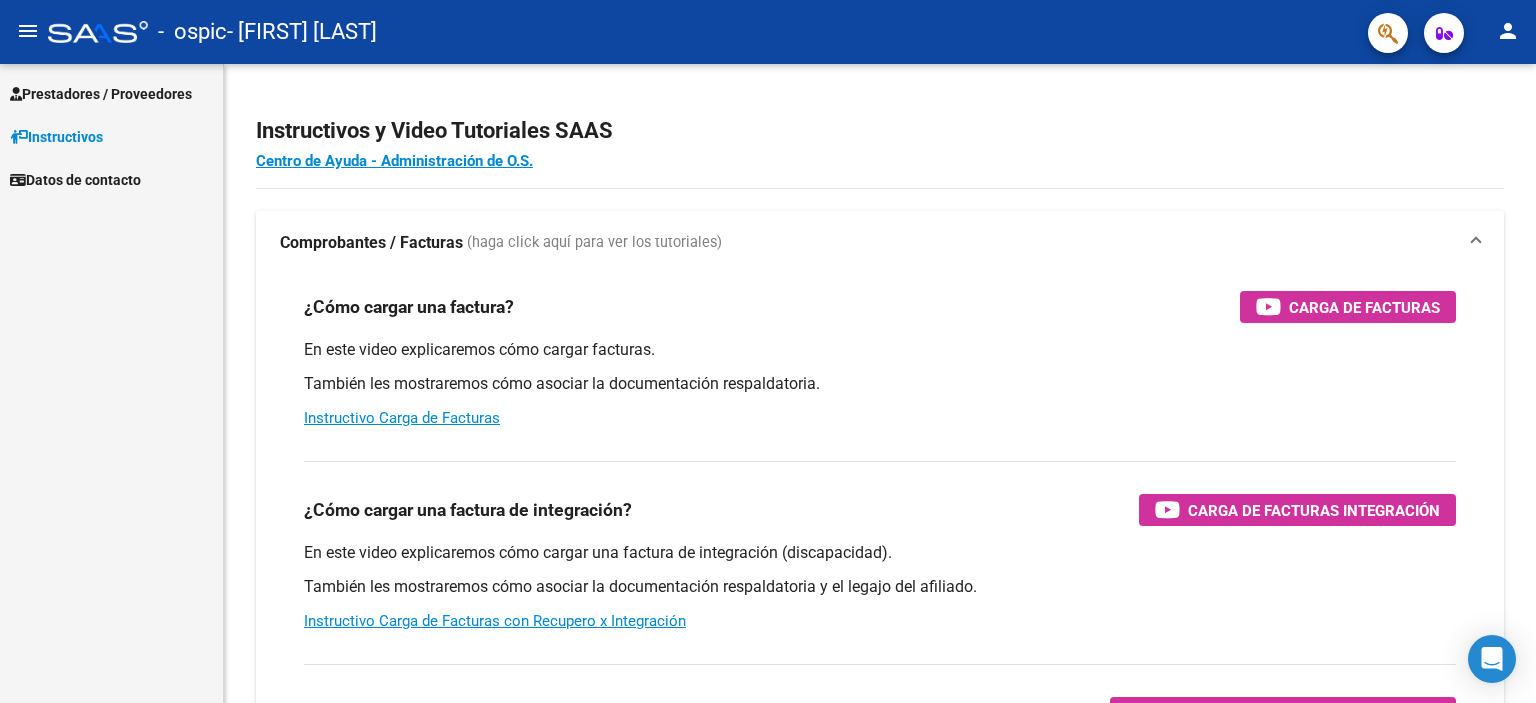 click on "Prestadores / Proveedores" at bounding box center [101, 94] 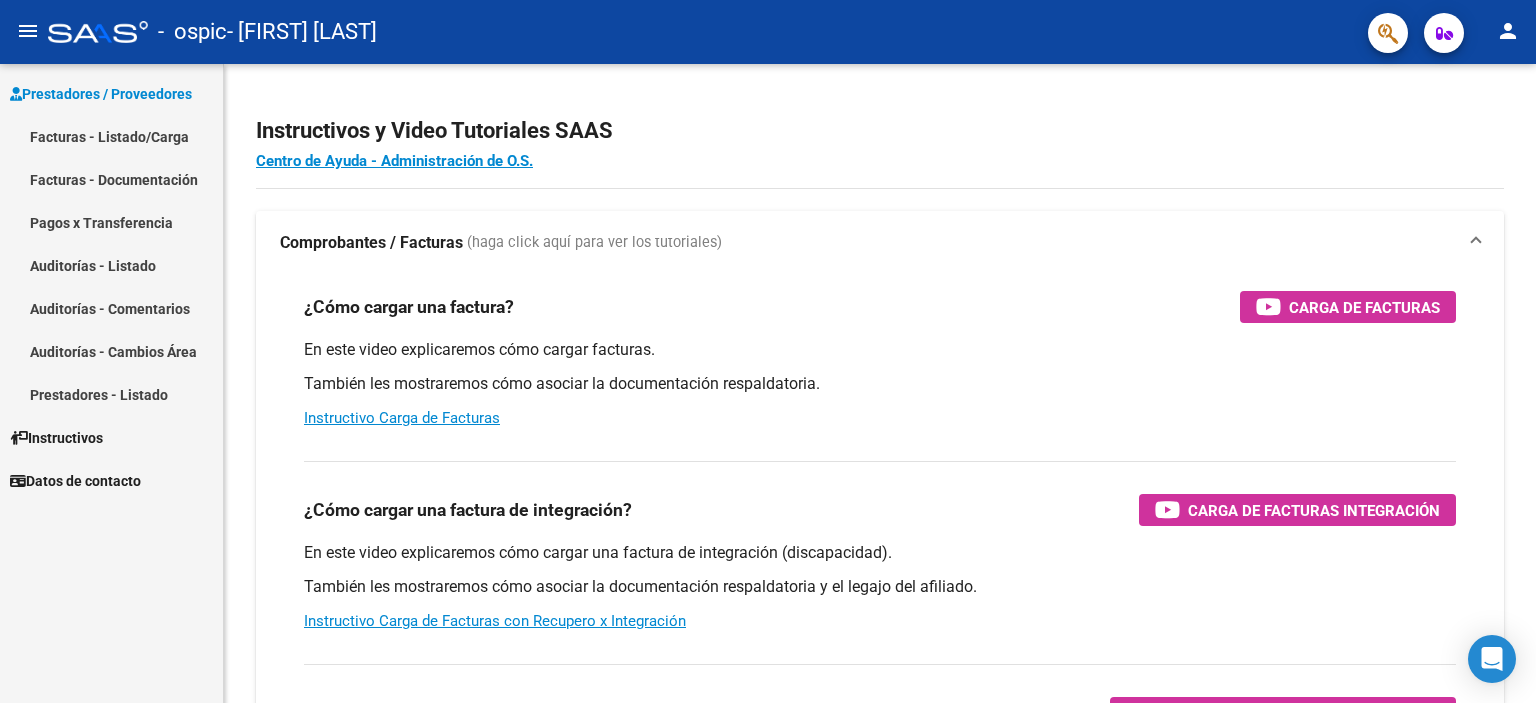 click on "Facturas - Listado/Carga" at bounding box center (111, 136) 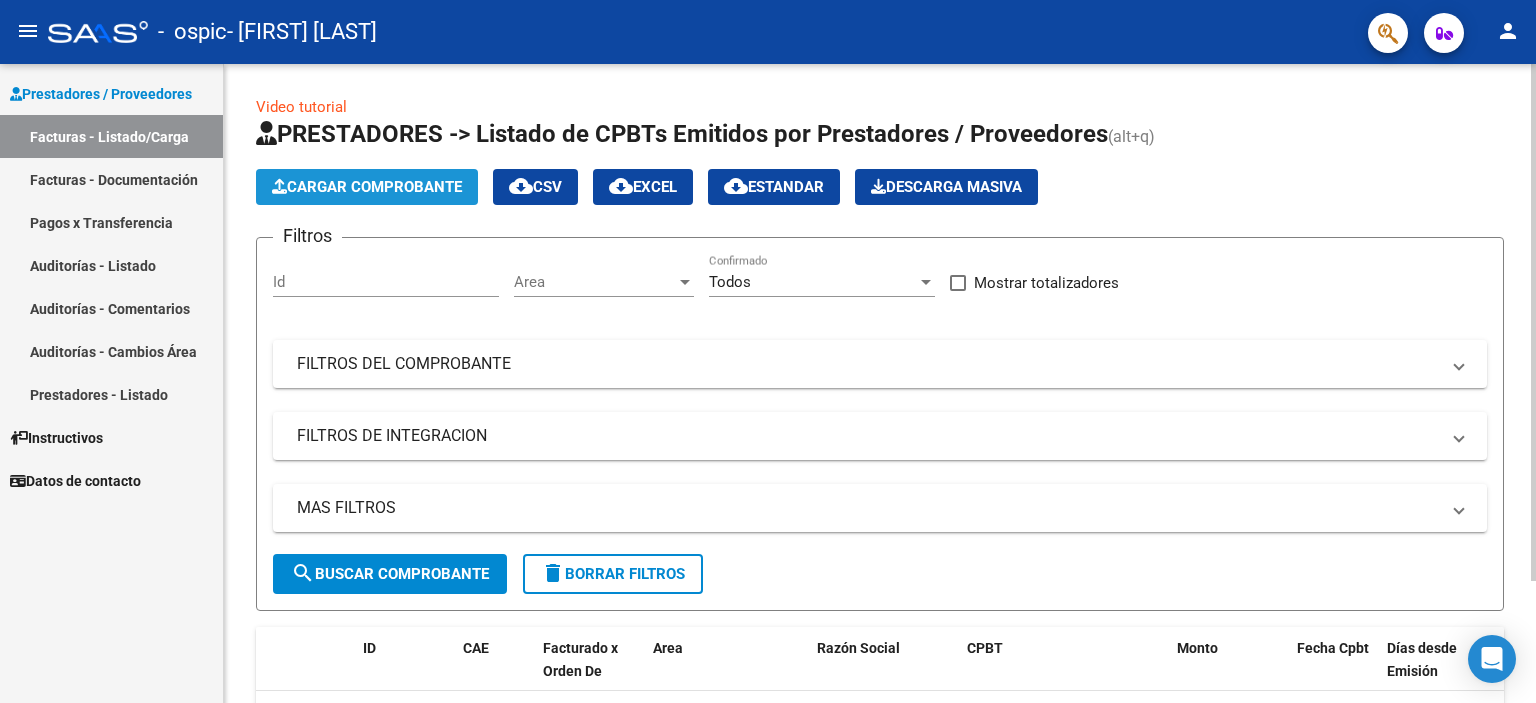 click on "Cargar Comprobante" 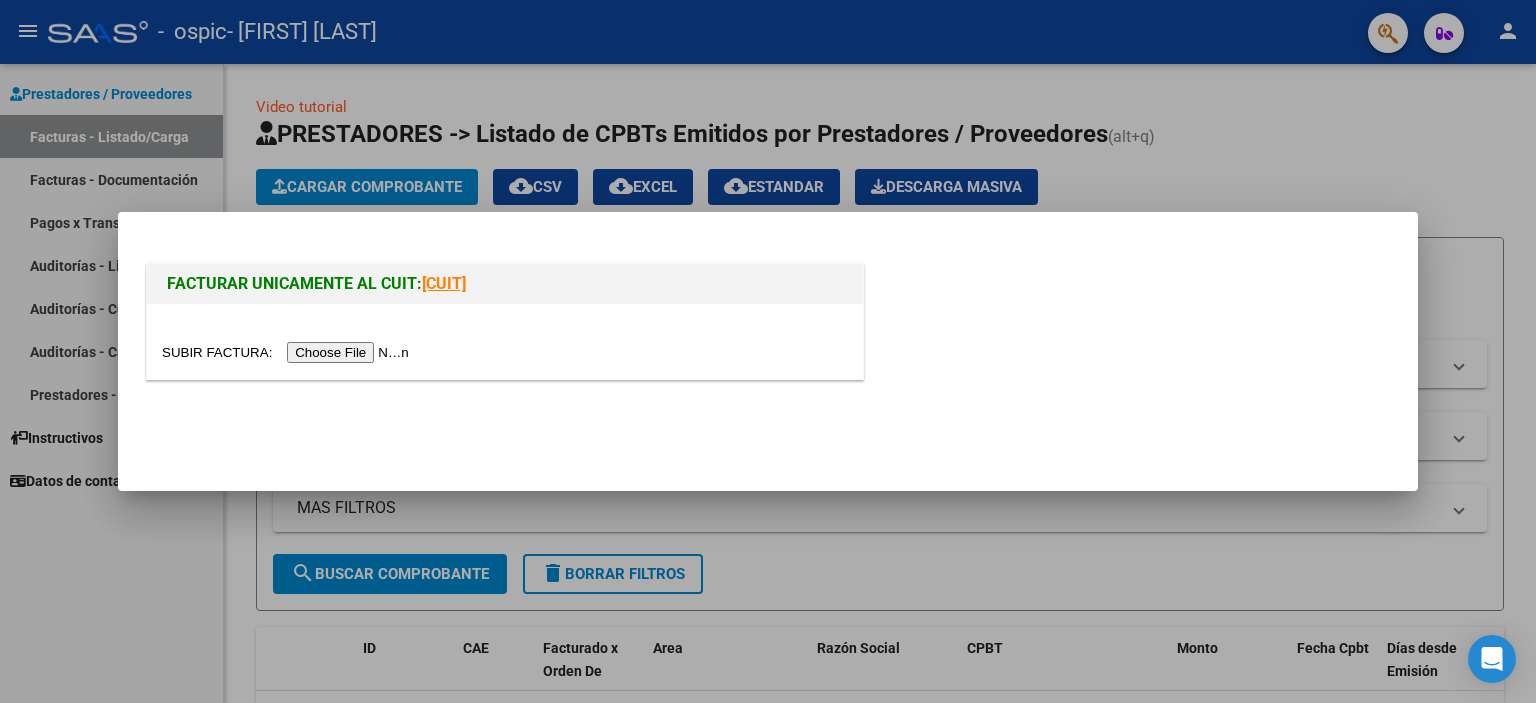 click at bounding box center (288, 352) 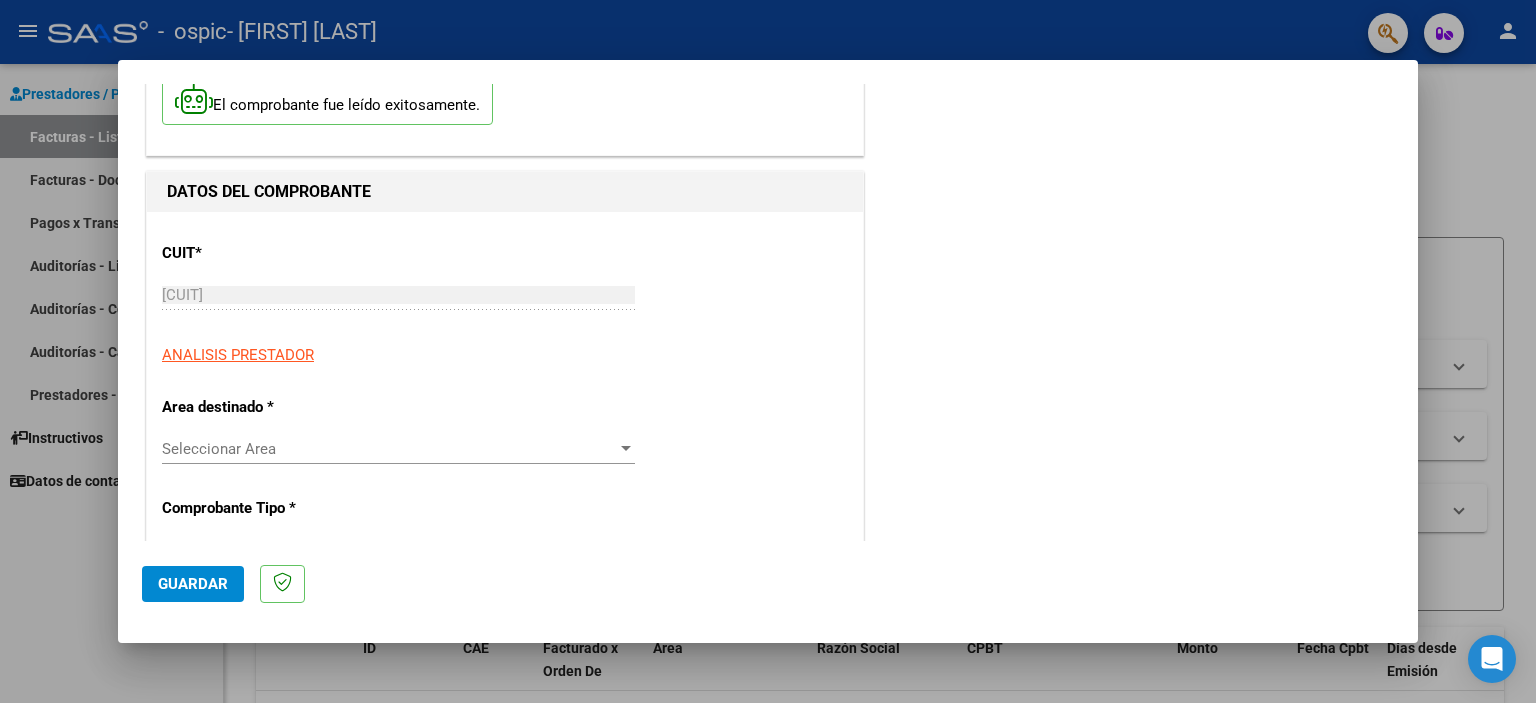 scroll, scrollTop: 131, scrollLeft: 0, axis: vertical 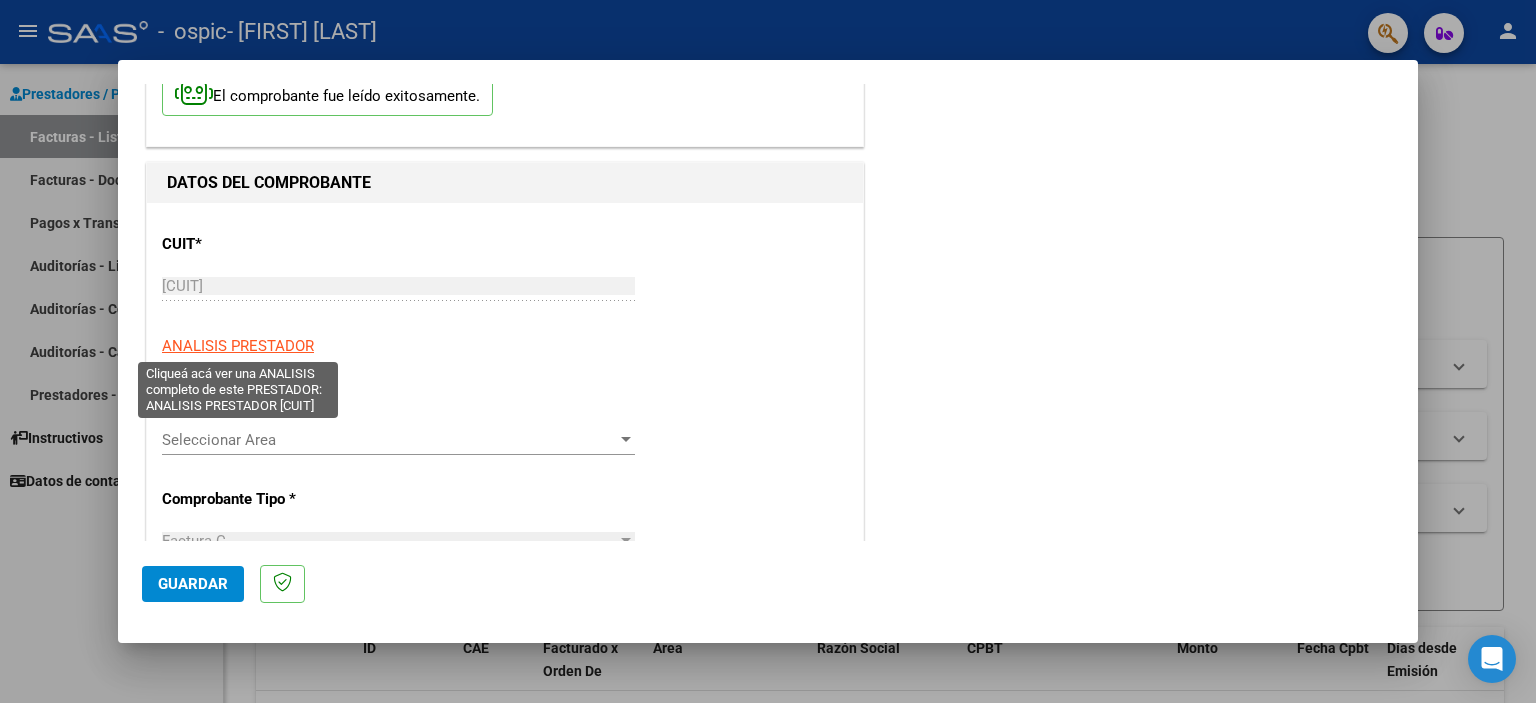 click on "ANALISIS PRESTADOR" at bounding box center (238, 346) 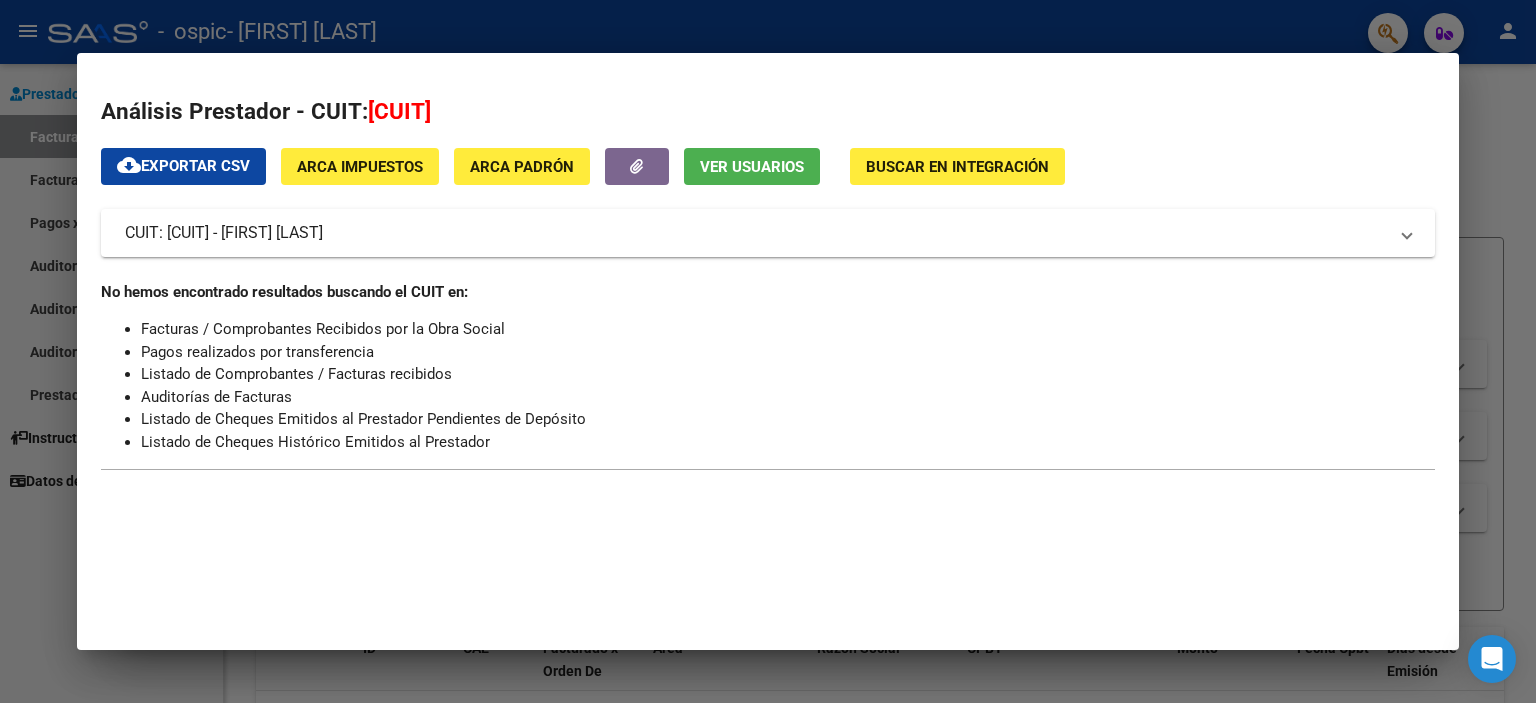click on "Análisis Prestador - CUIT: [CUIT] cloud_download Exportar CSV ARCA Impuestos ARCA Padrón Ver Usuarios Buscar en Integración CUIT: [CUIT] - [FIRST] [LAST] Es Prestador Discapacidad: Si Activo: Si No hemos encontrado resultados buscando el CUIT en: Facturas / Comprobantes Recibidos por la Obra Social Pagos realizados por transferencia Listado de Comprobantes / Facturas recibidos Auditorías de Facturas Listado de Cheques Emitidos al Prestador Pendientes de Depósito Listado de Cheques Histórico Emitidos al Prestador" at bounding box center (768, 285) 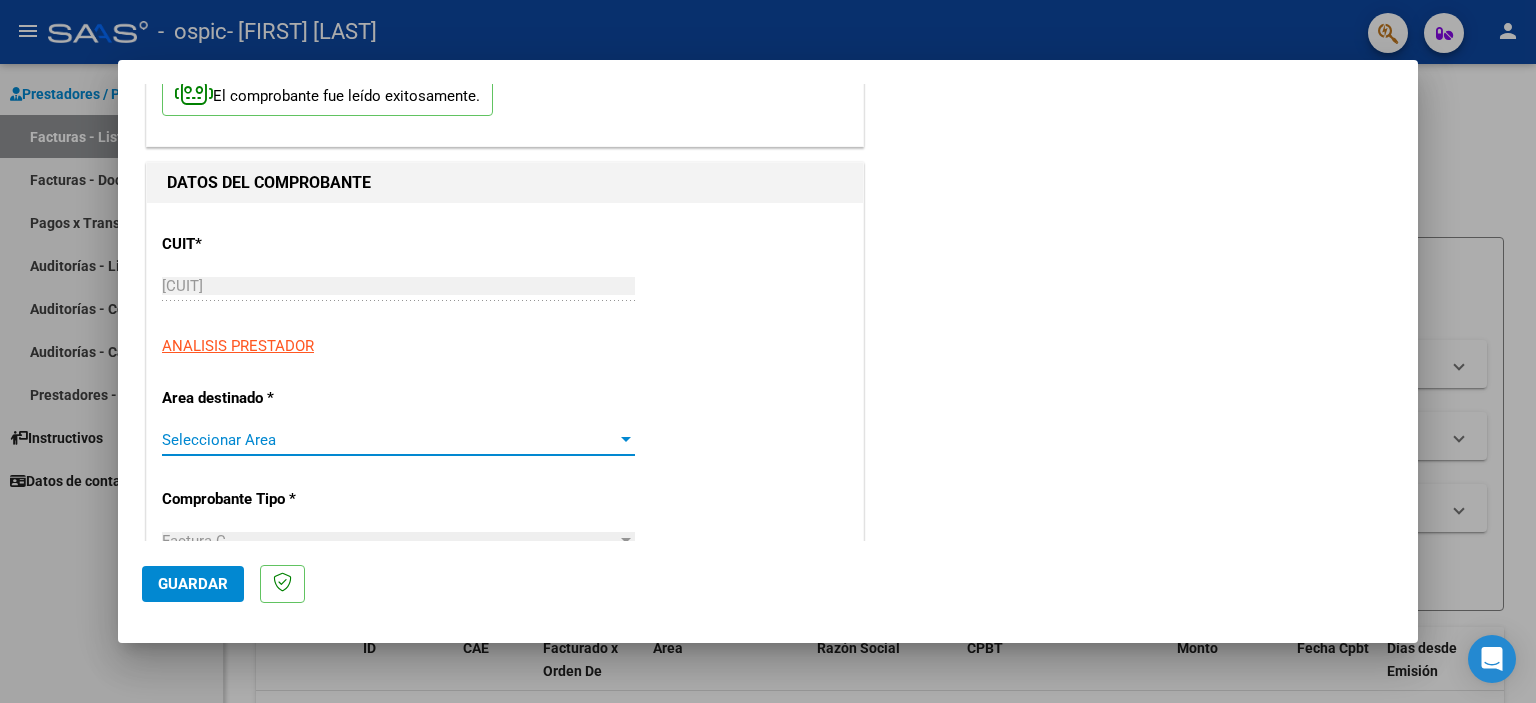 click on "Seleccionar Area" at bounding box center [389, 440] 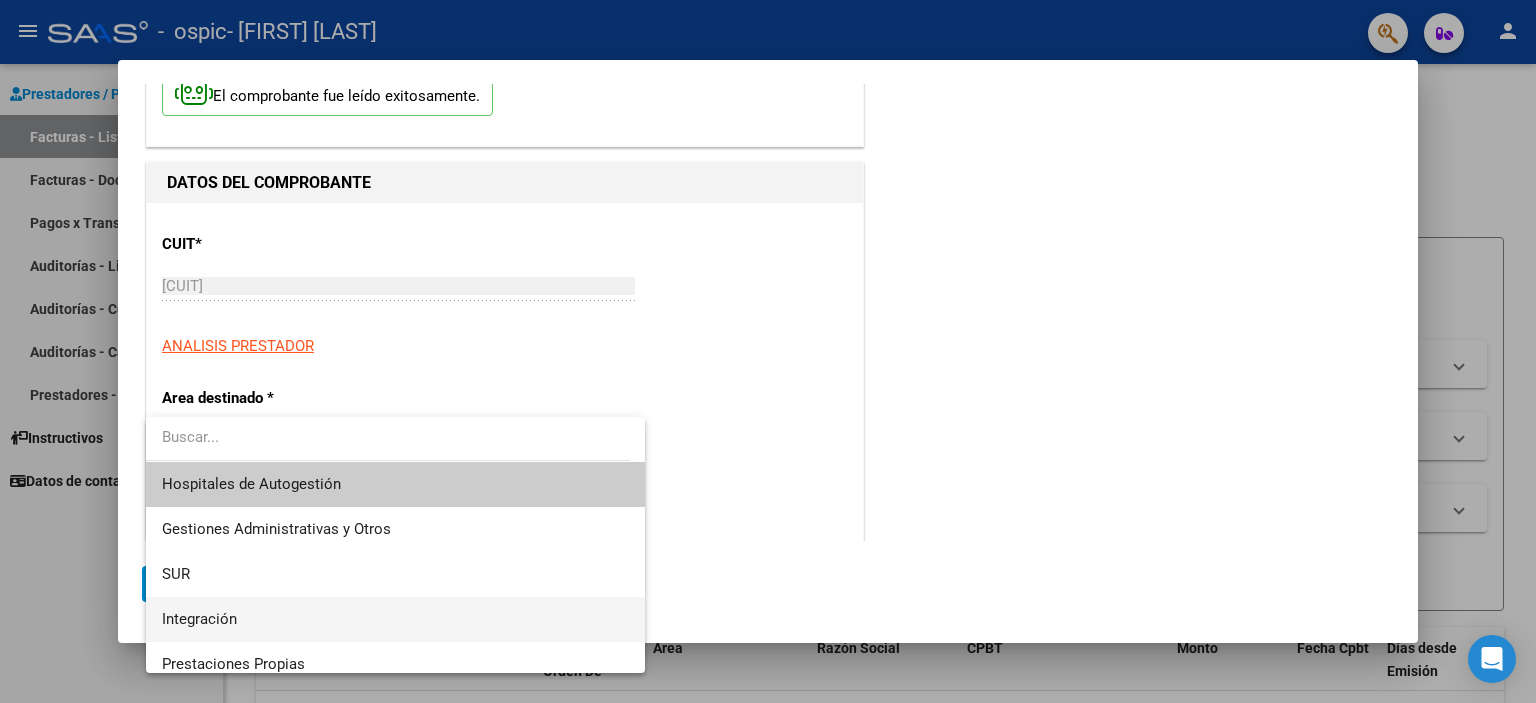 click on "Integración" at bounding box center (396, 619) 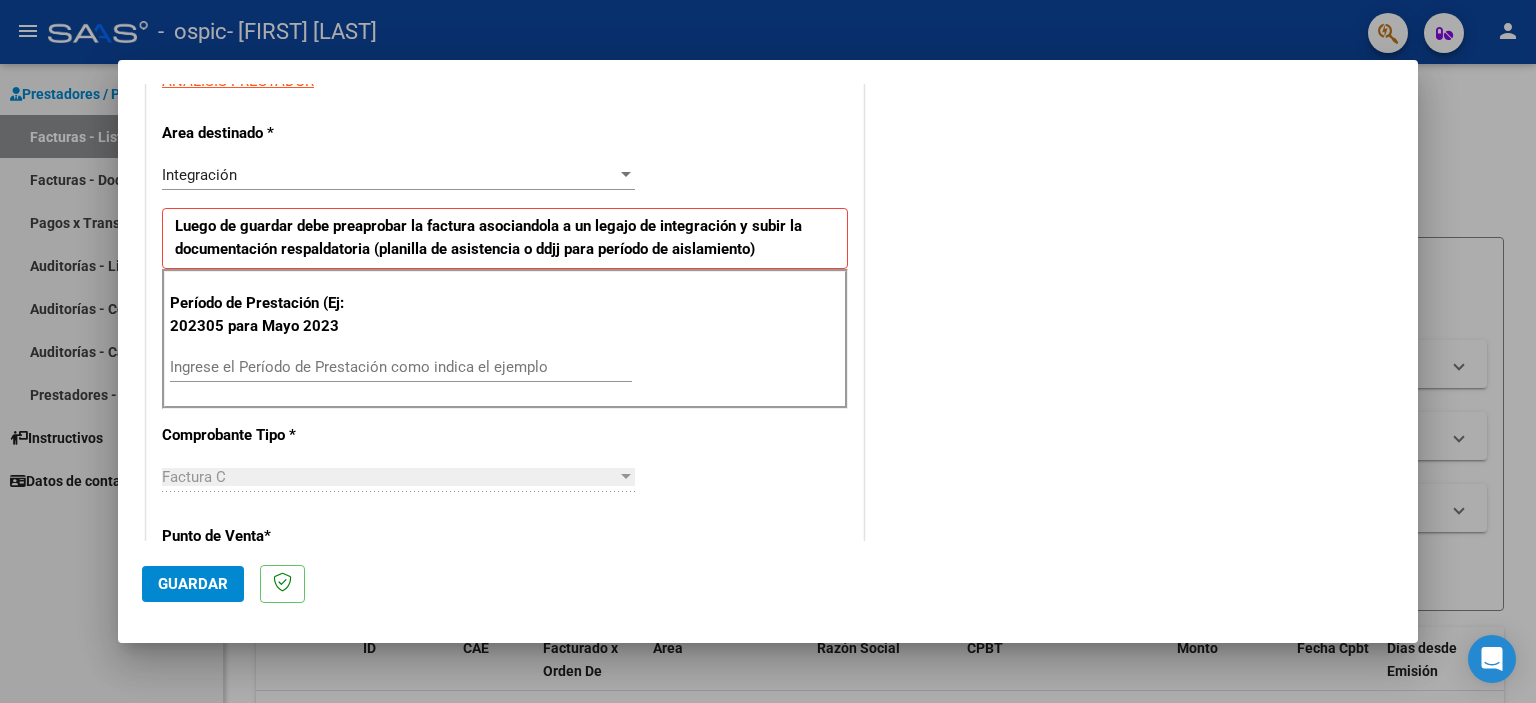 scroll, scrollTop: 400, scrollLeft: 0, axis: vertical 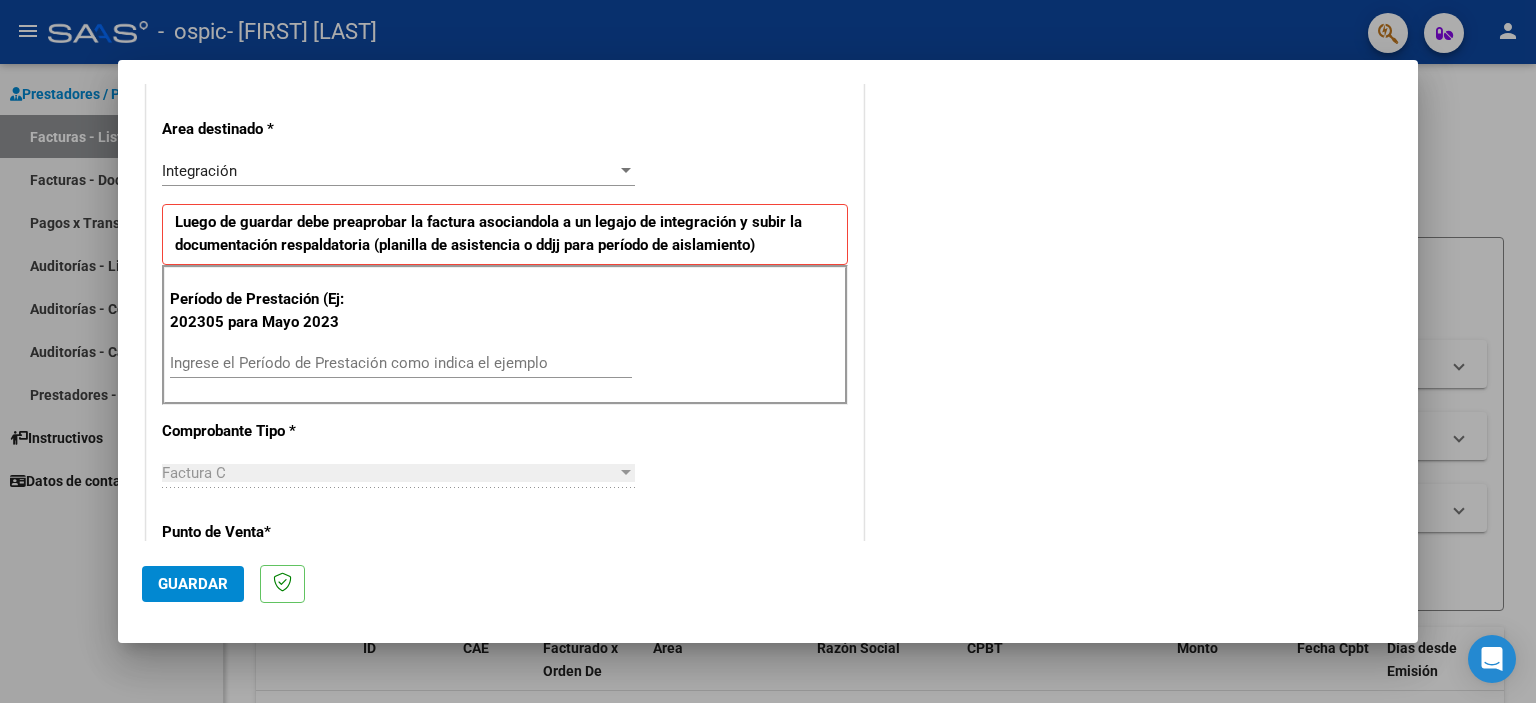 click on "Ingrese el Período de Prestación como indica el ejemplo" at bounding box center [401, 363] 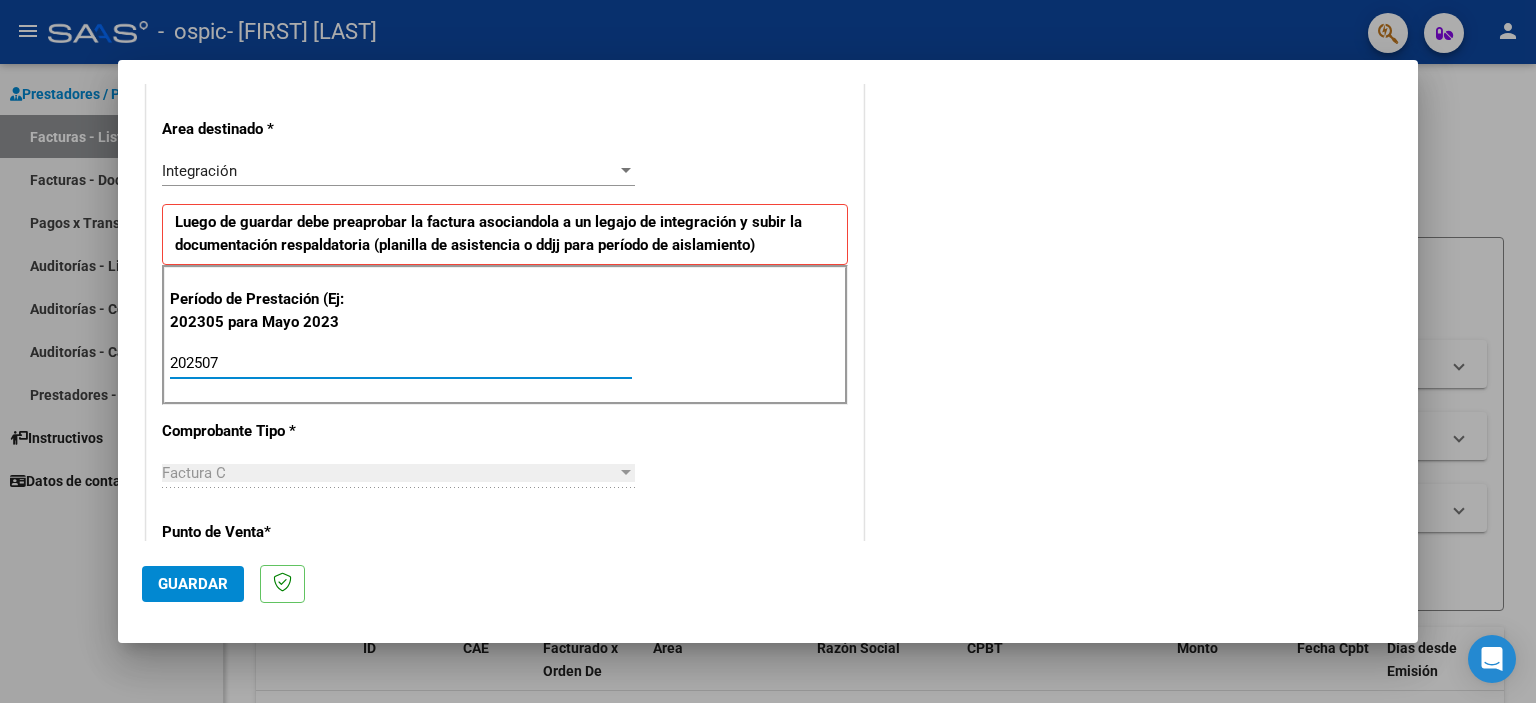 type on "202507" 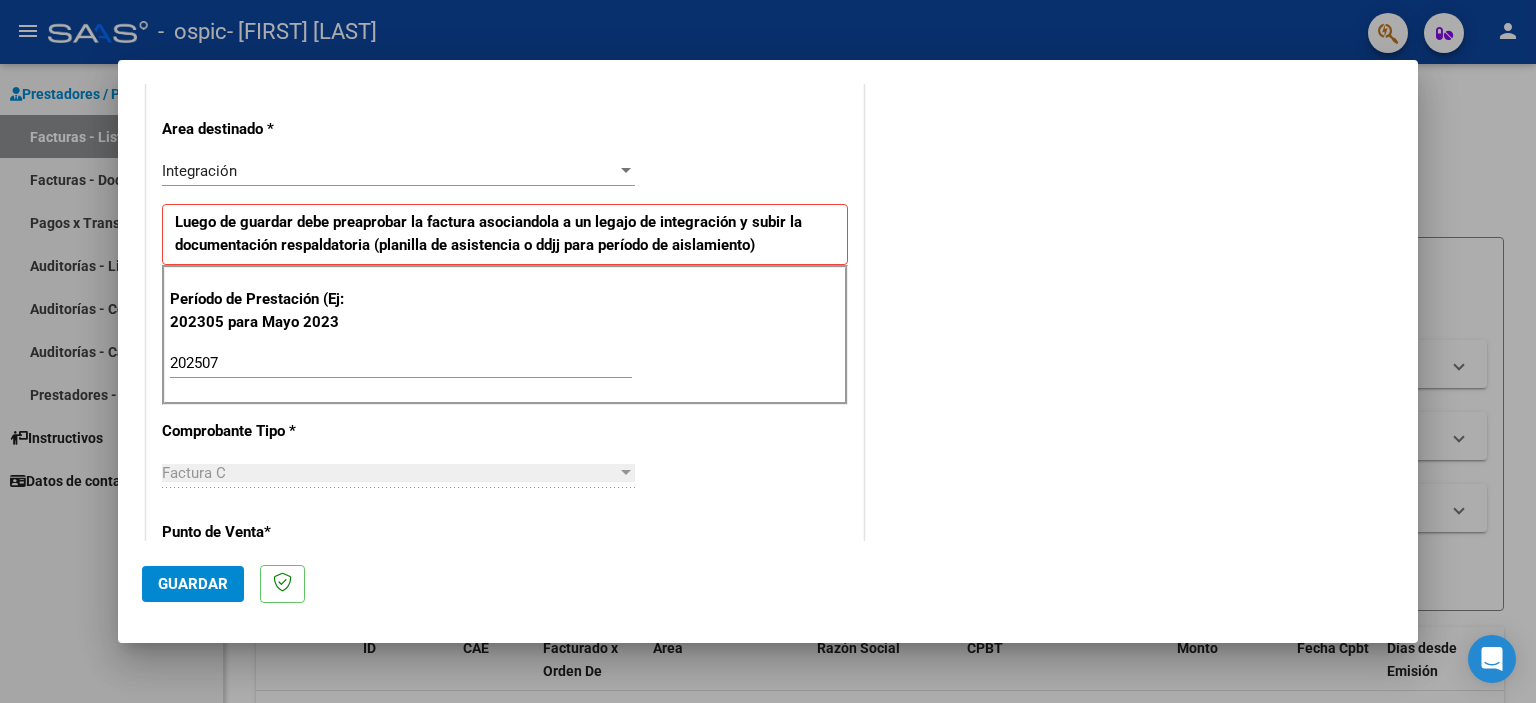 click on "CUIT * [CUIT] Ingresar CUIT ANALISIS PRESTADOR Area destinado * Integración Seleccionar Area Luego de guardar debe preaprobar la factura asociandola a un legajo de integración y subir la documentación respaldatoria (planilla de asistencia o ddjj para período de aislamiento) Período de Prestación (Ej: 202305 para Mayo 2023 202507 Ingrese el Período de Prestación como indica el ejemplo Comprobante Tipo * Factura C Seleccionar Tipo Punto de Venta * 2 Ingresar el Nro. Número * 849 Ingresar el Nro. Monto * $ 98.964,88 Ingresar el monto Fecha del Cpbt. * 2025-08-05 Ingresar la fecha CAE / CAEA (no ingrese CAI) 75312050712135 Ingresar el CAE o CAEA (no ingrese CAI) Fecha de Vencimiento Ingresar la fecha Ref. Externa Ingresar la ref. N° Liquidación Ingresar el N° Liquidación" at bounding box center (505, 667) 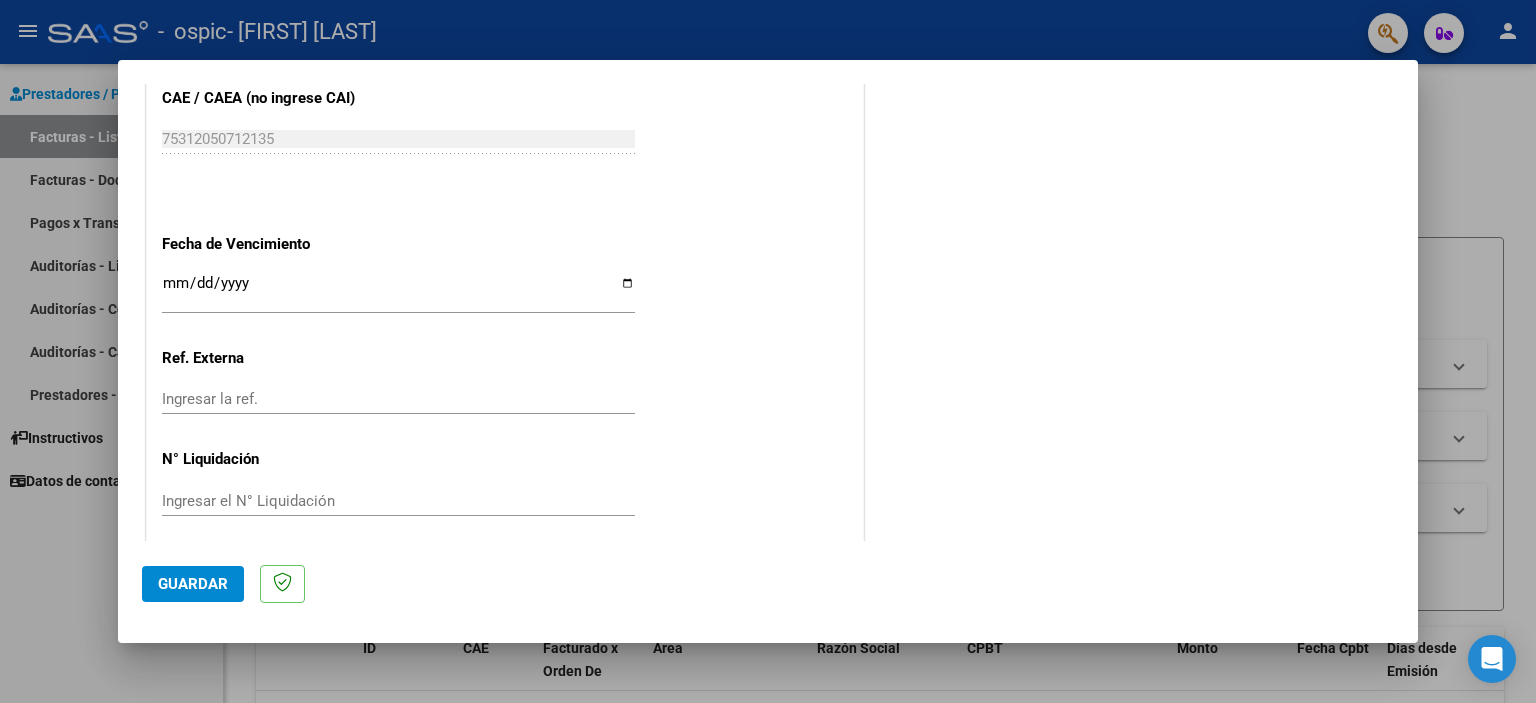 scroll, scrollTop: 1263, scrollLeft: 0, axis: vertical 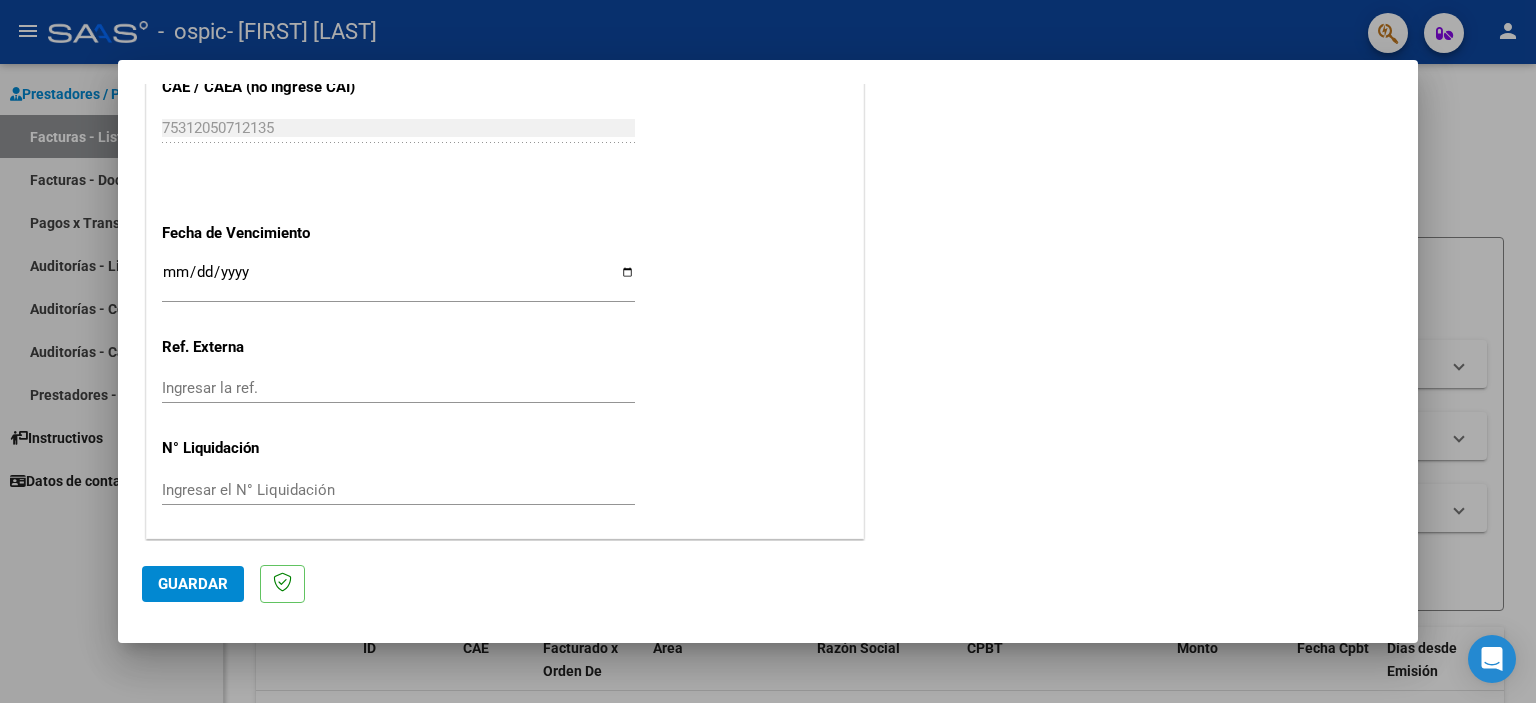 click on "Guardar" 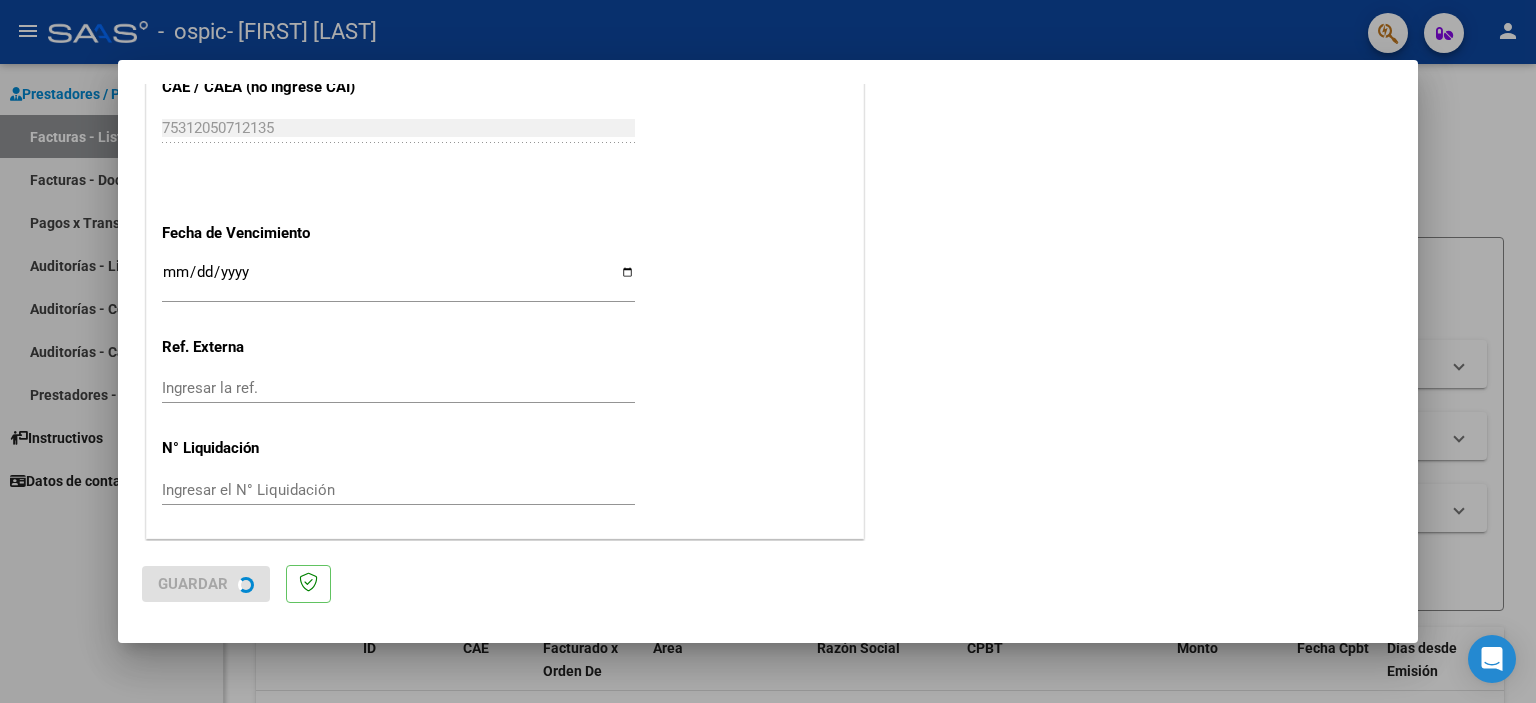 scroll, scrollTop: 0, scrollLeft: 0, axis: both 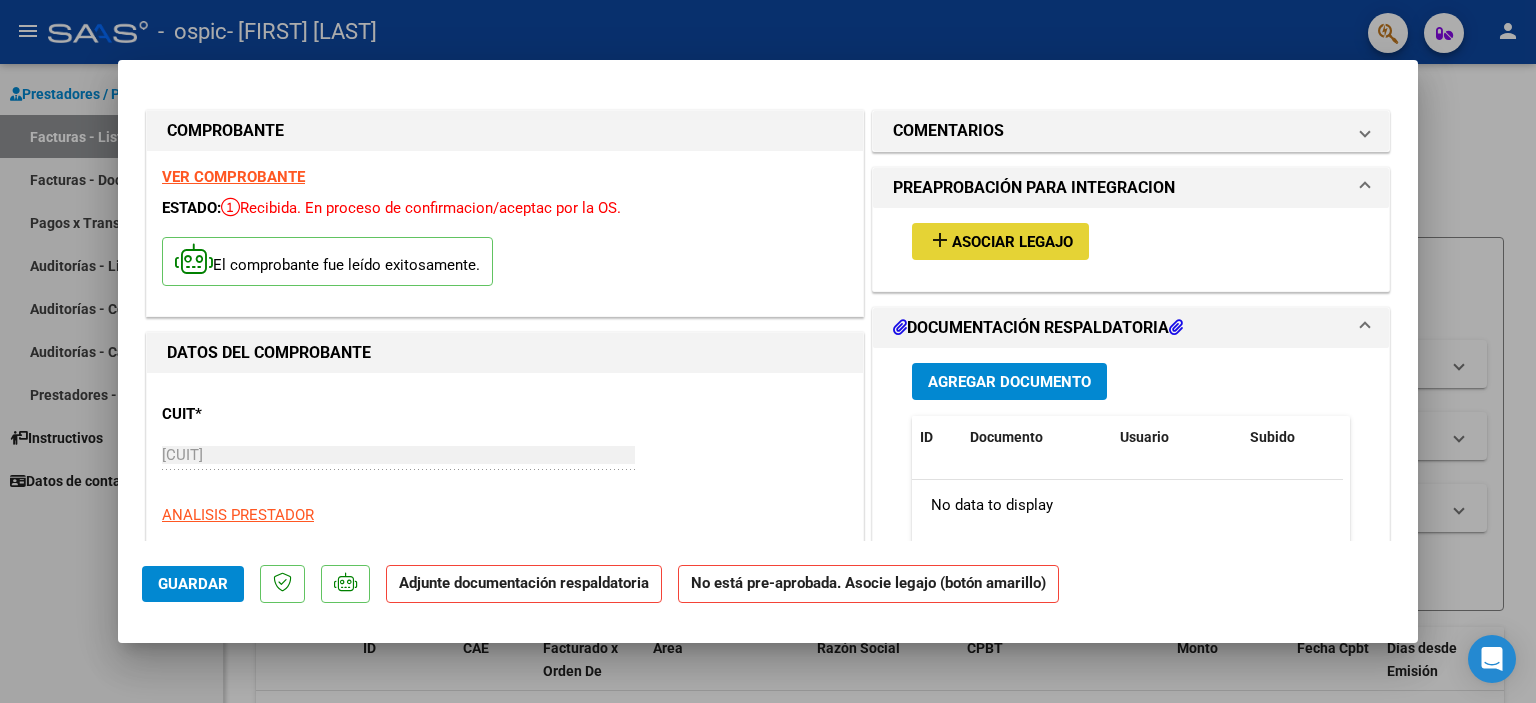 click on "Asociar Legajo" at bounding box center (1012, 242) 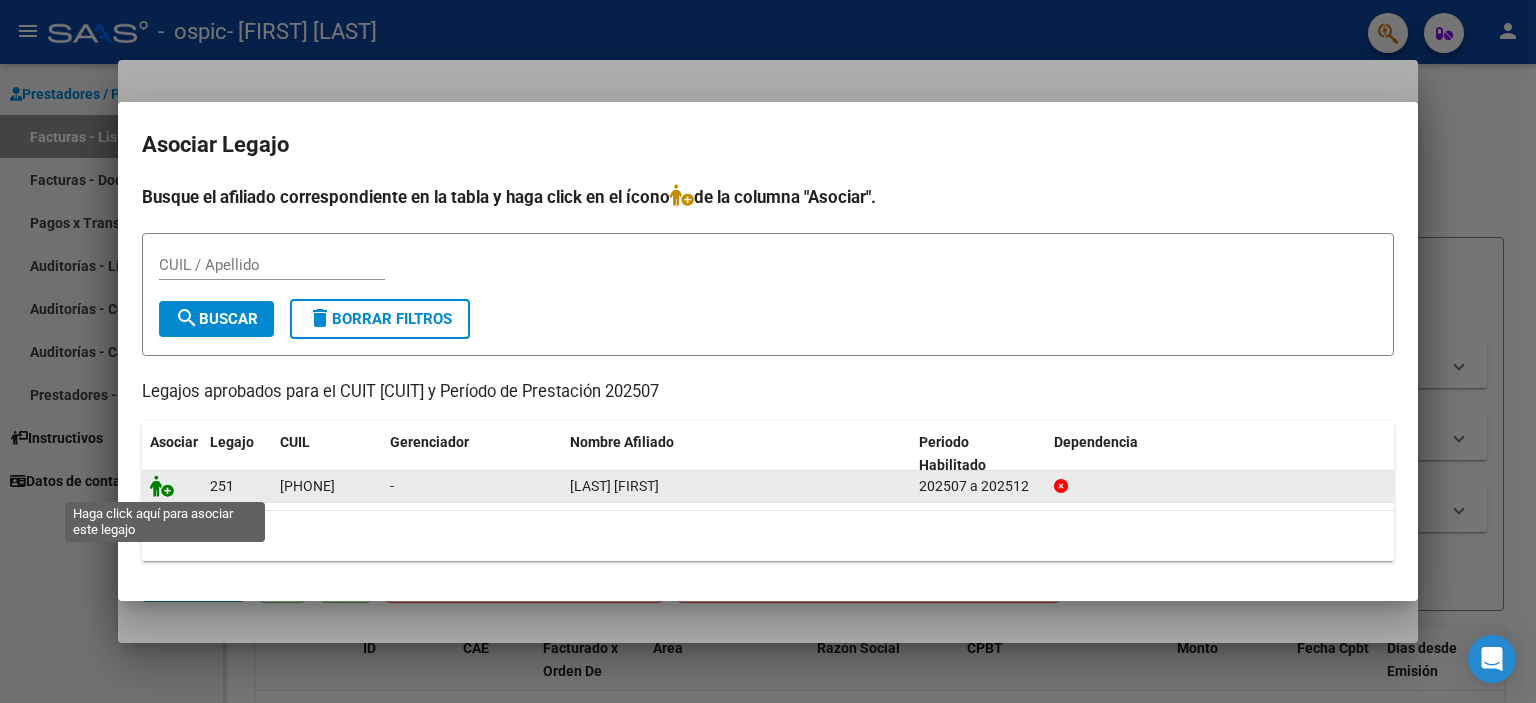 click 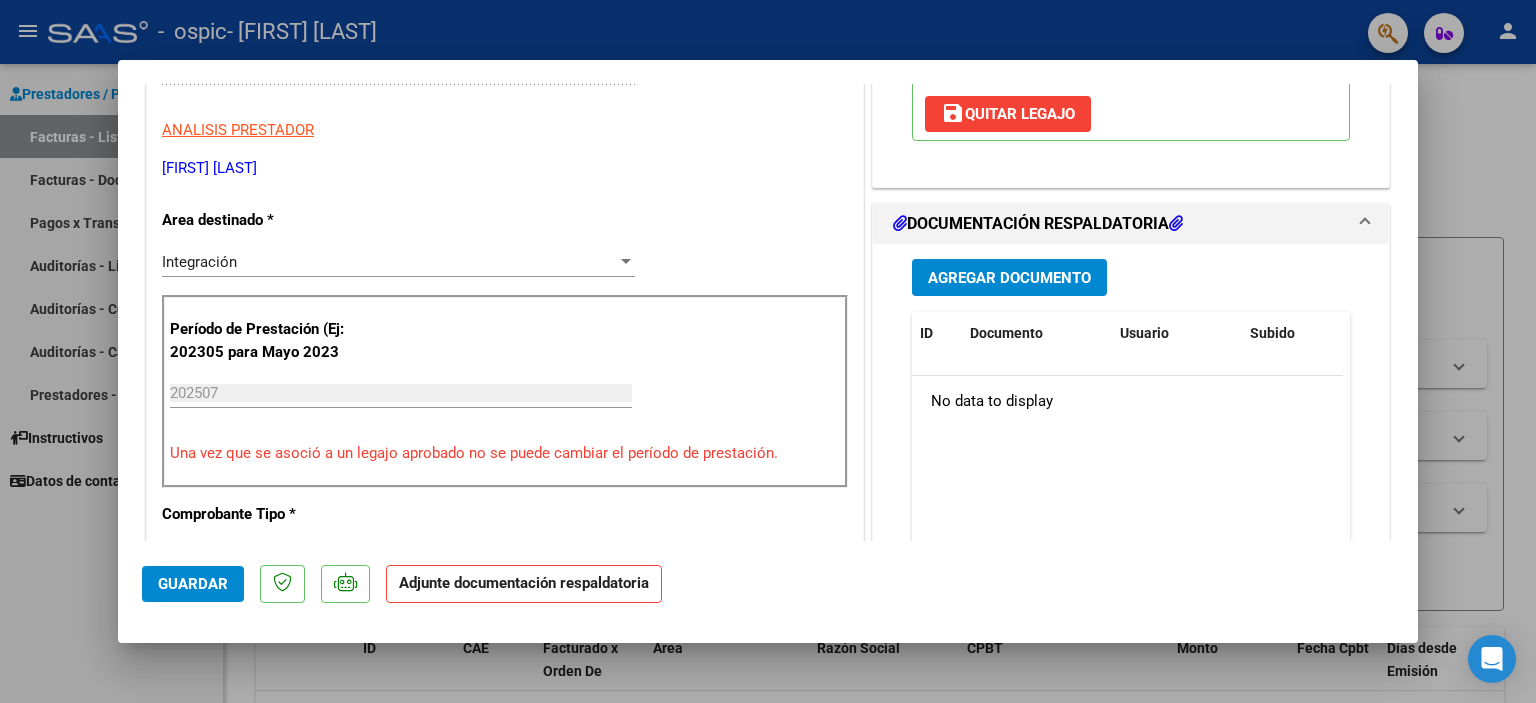 scroll, scrollTop: 488, scrollLeft: 0, axis: vertical 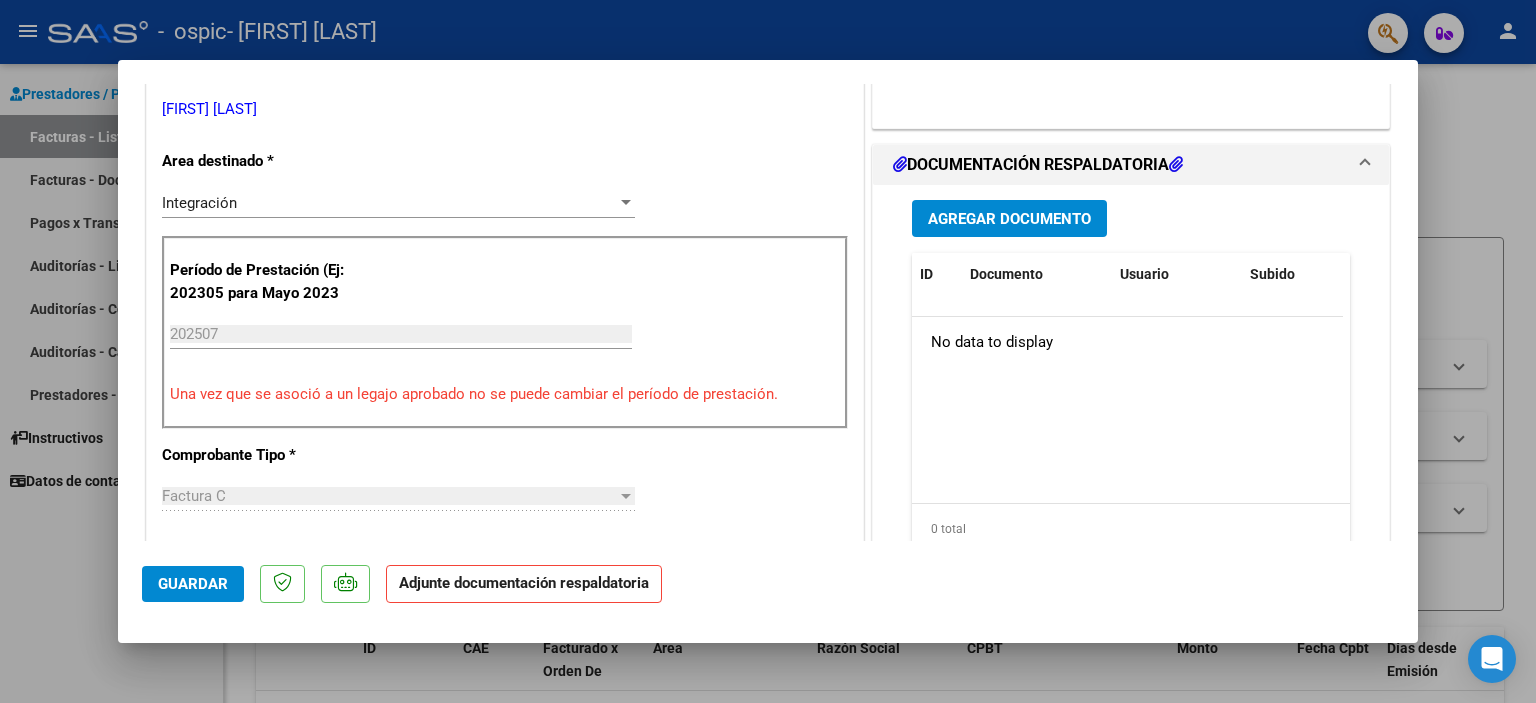 click on "Agregar Documento" at bounding box center (1009, 219) 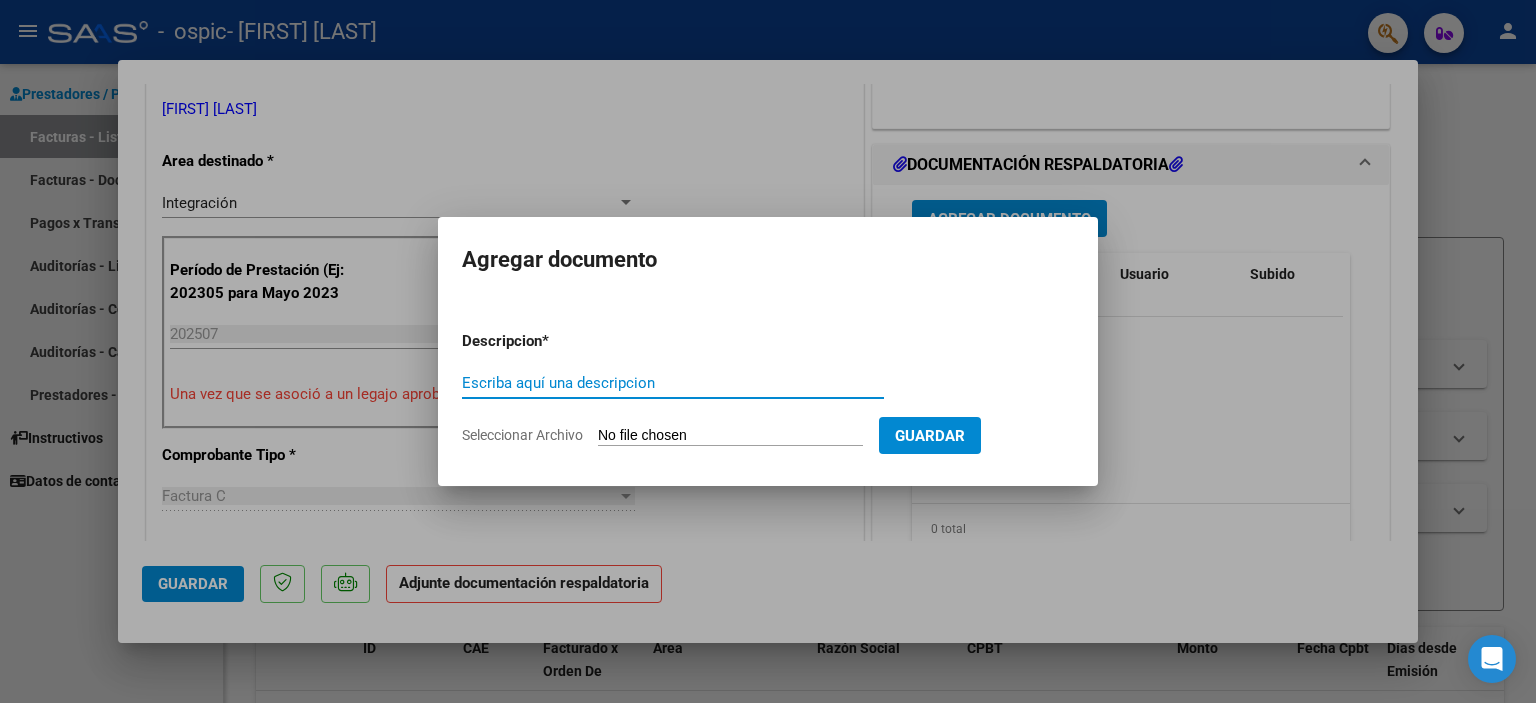 click on "Escriba aquí una descripcion" at bounding box center (673, 383) 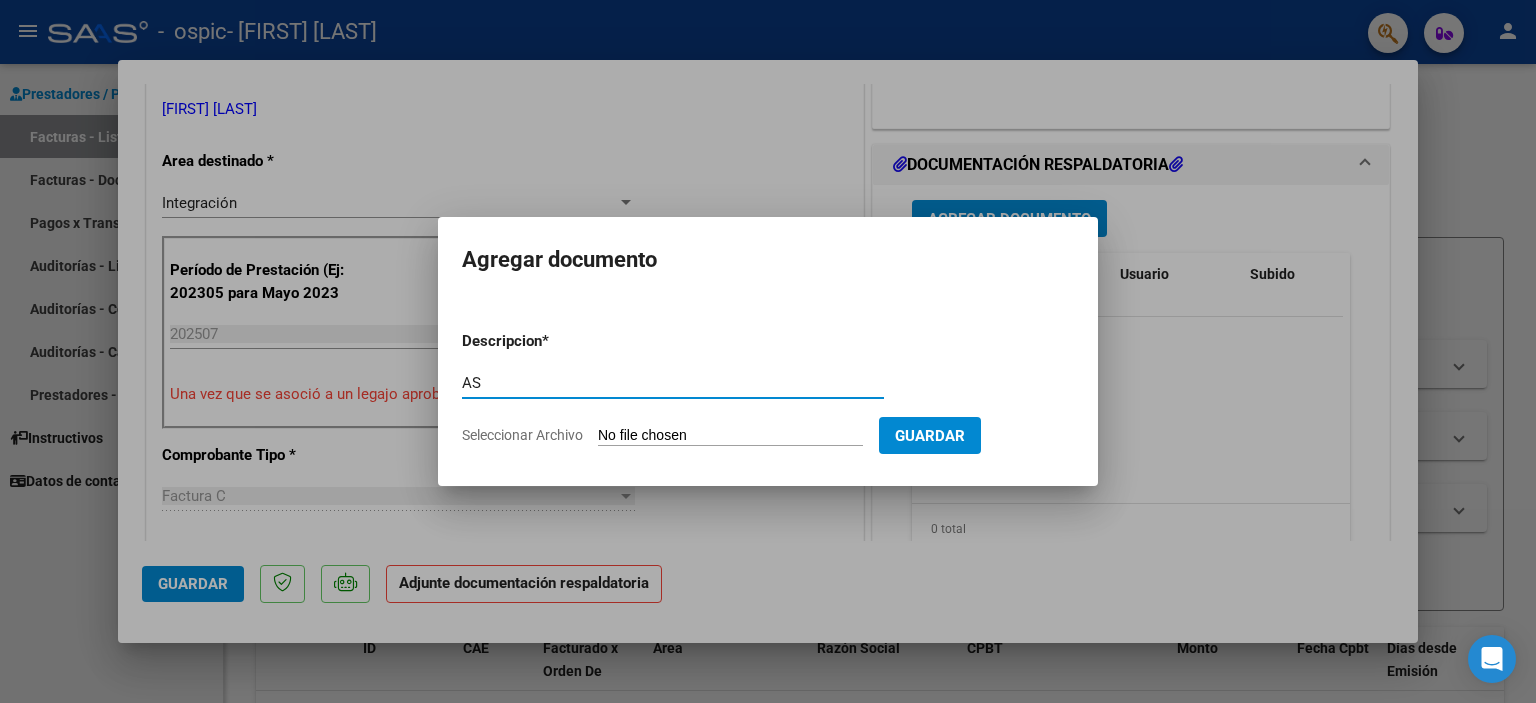 type on "A" 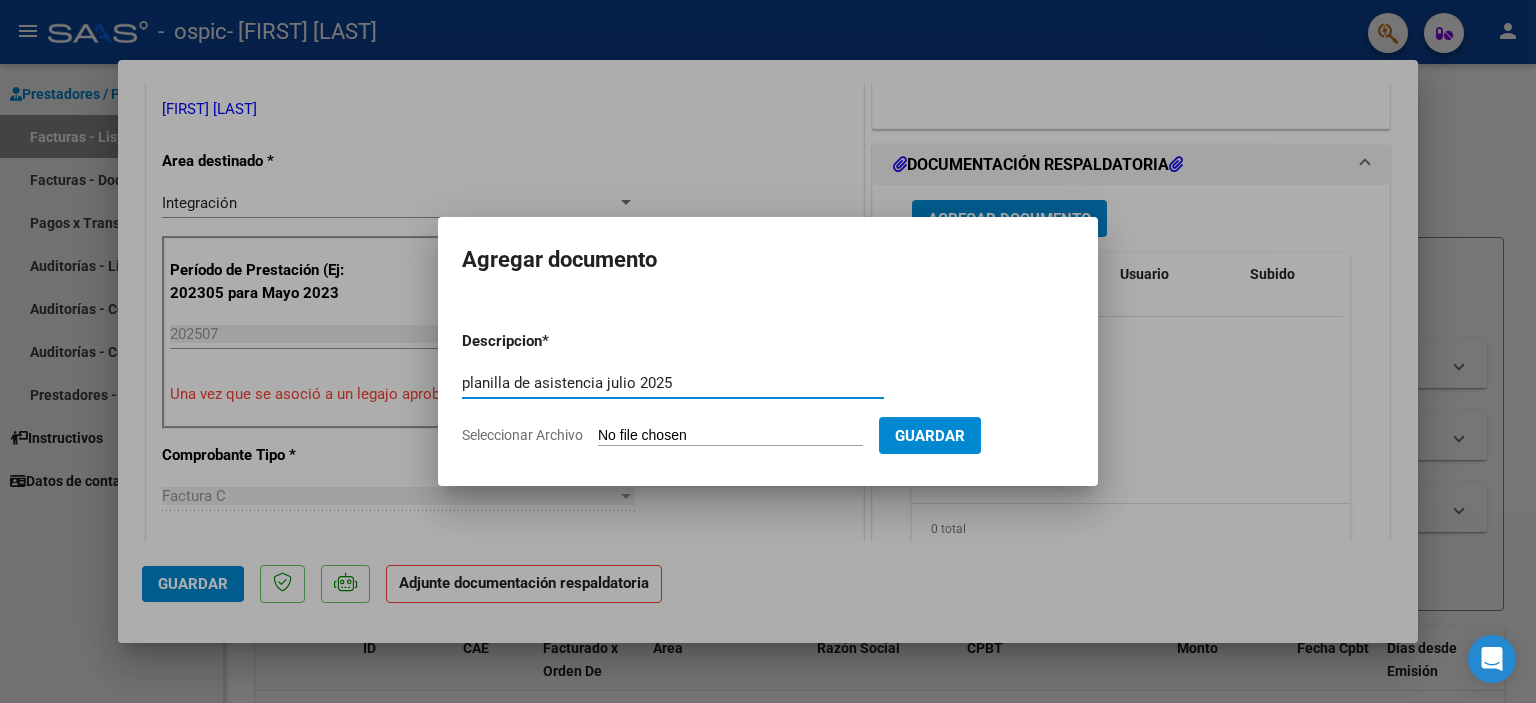 type on "planilla de asistencia julio 2025" 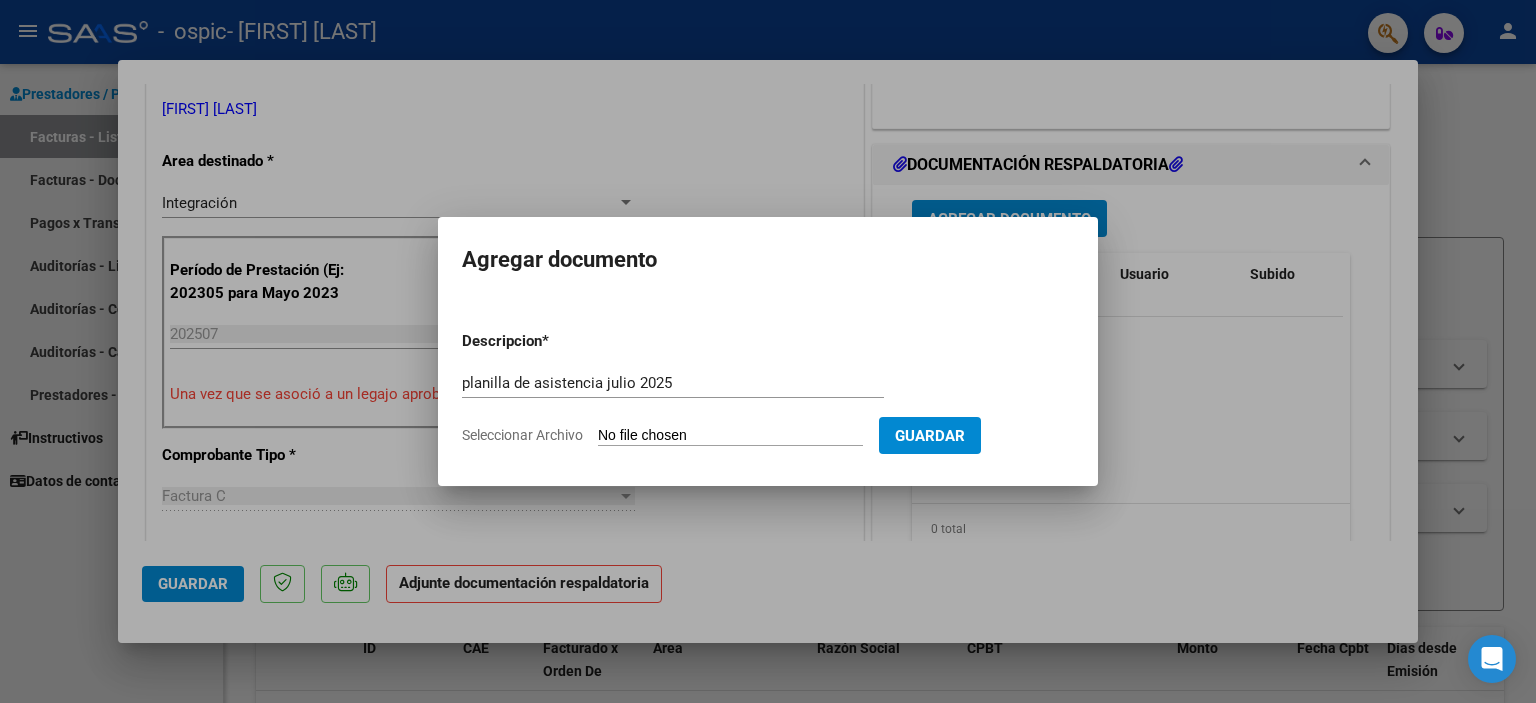 type on "C:\fakepath\asistencia [FIRST] [LAST] [MONTH] [YEAR].pdf" 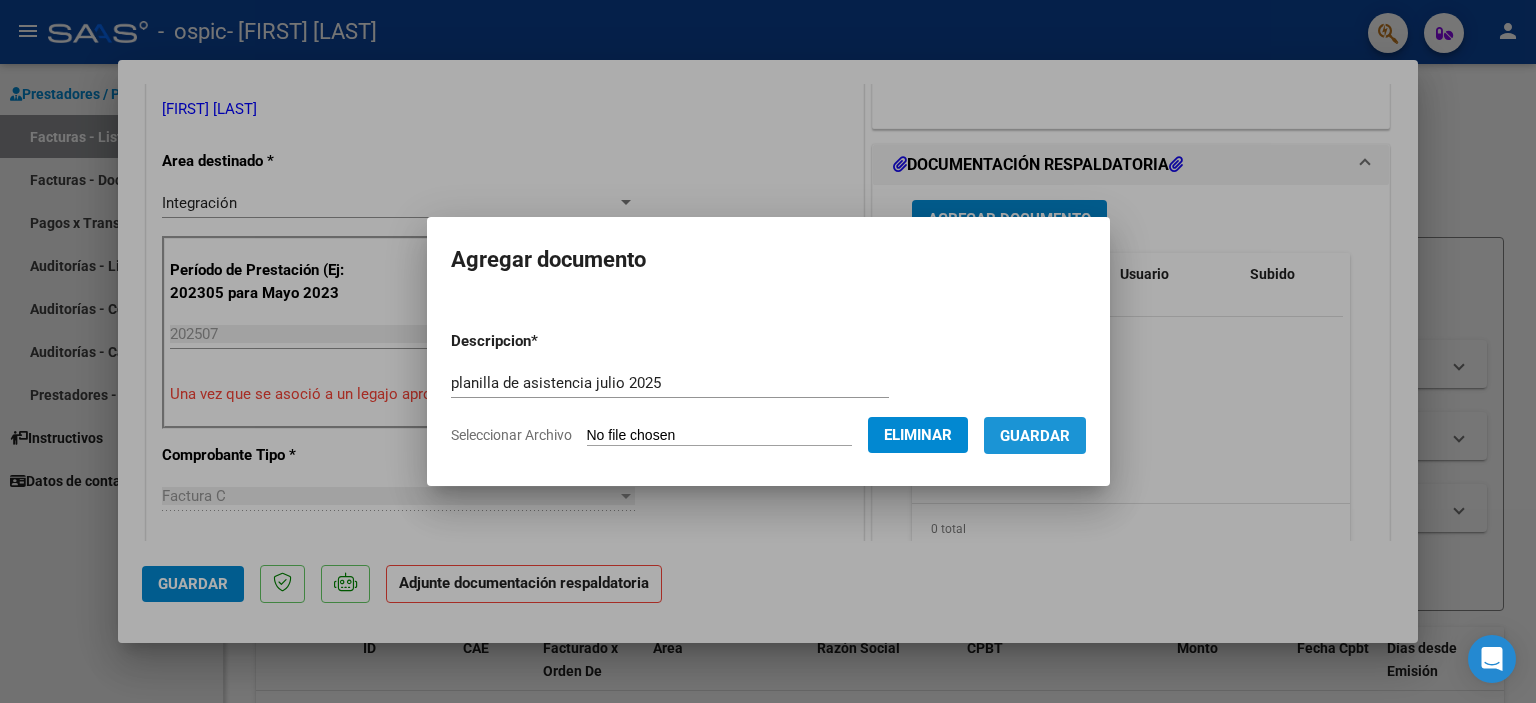 click on "Guardar" at bounding box center [1035, 436] 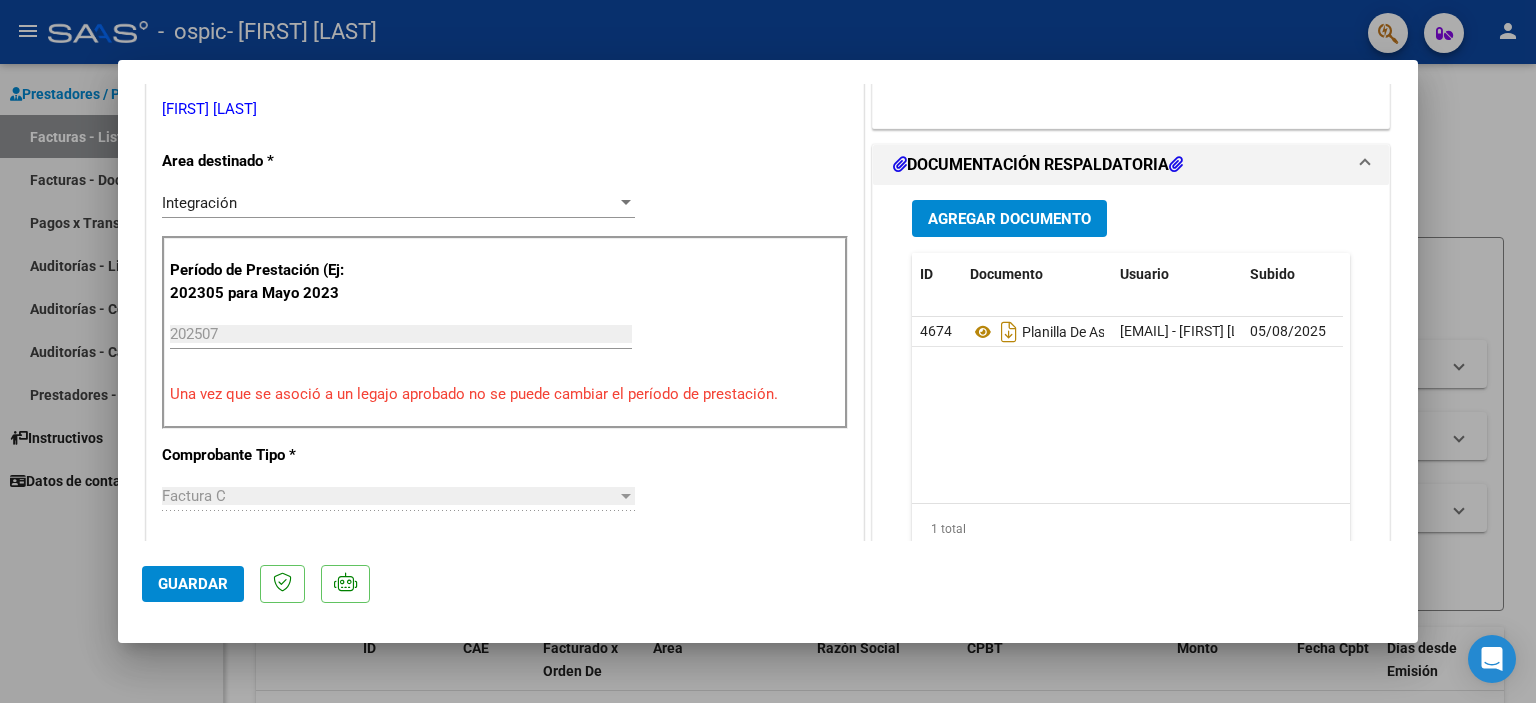 click on "4674 Planilla De Asistencia [MONTH] [YEAR] [EMAIL] - [FIRST] [LAST] 05/08/2025" 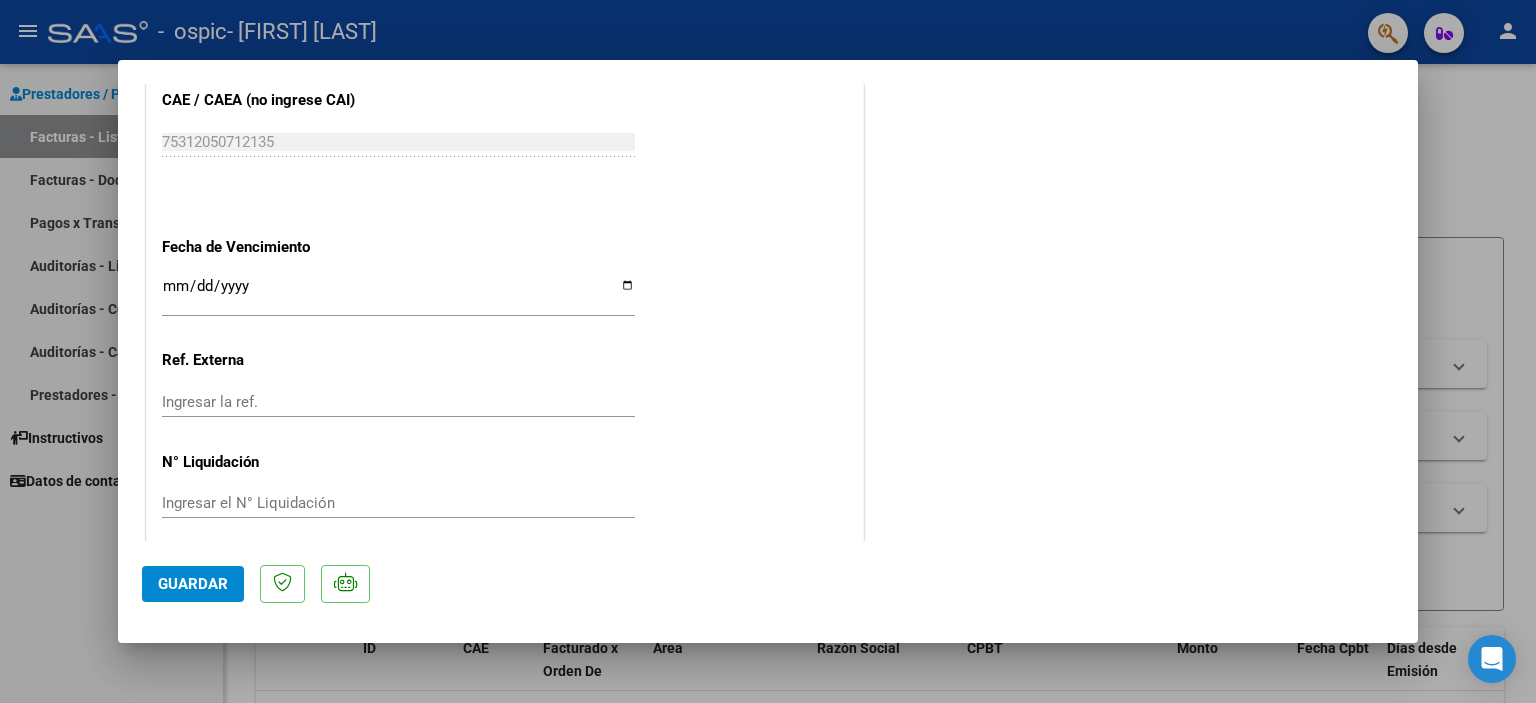 scroll, scrollTop: 1331, scrollLeft: 0, axis: vertical 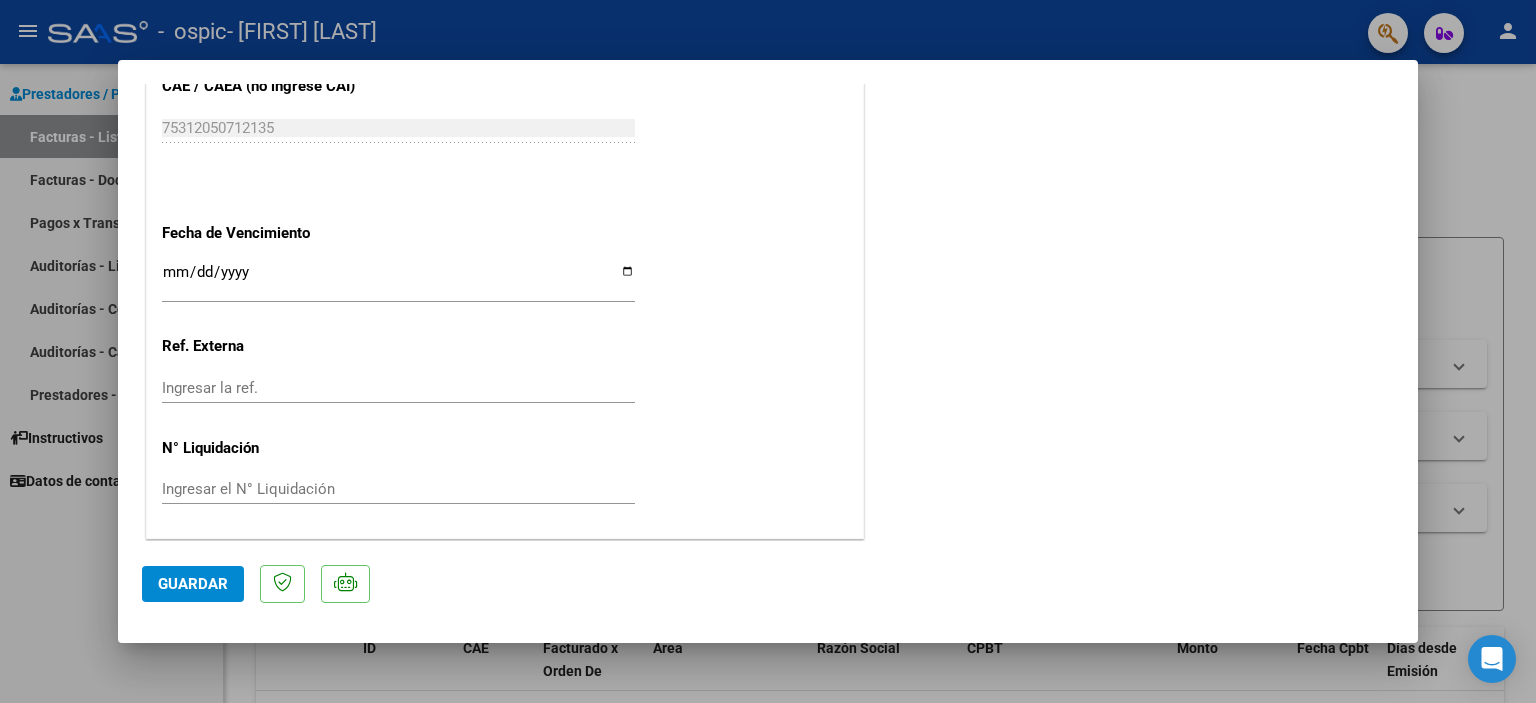 click on "Guardar" 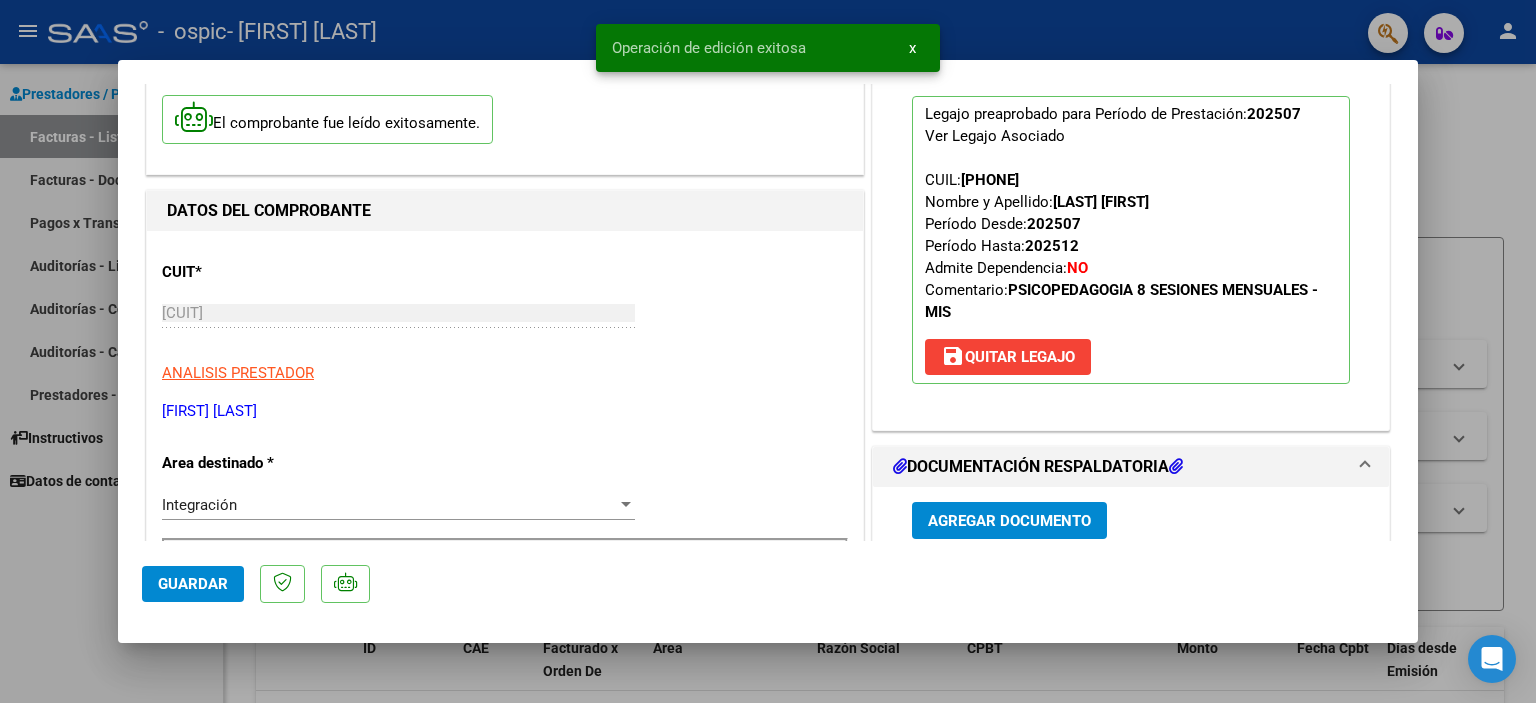 scroll, scrollTop: 0, scrollLeft: 0, axis: both 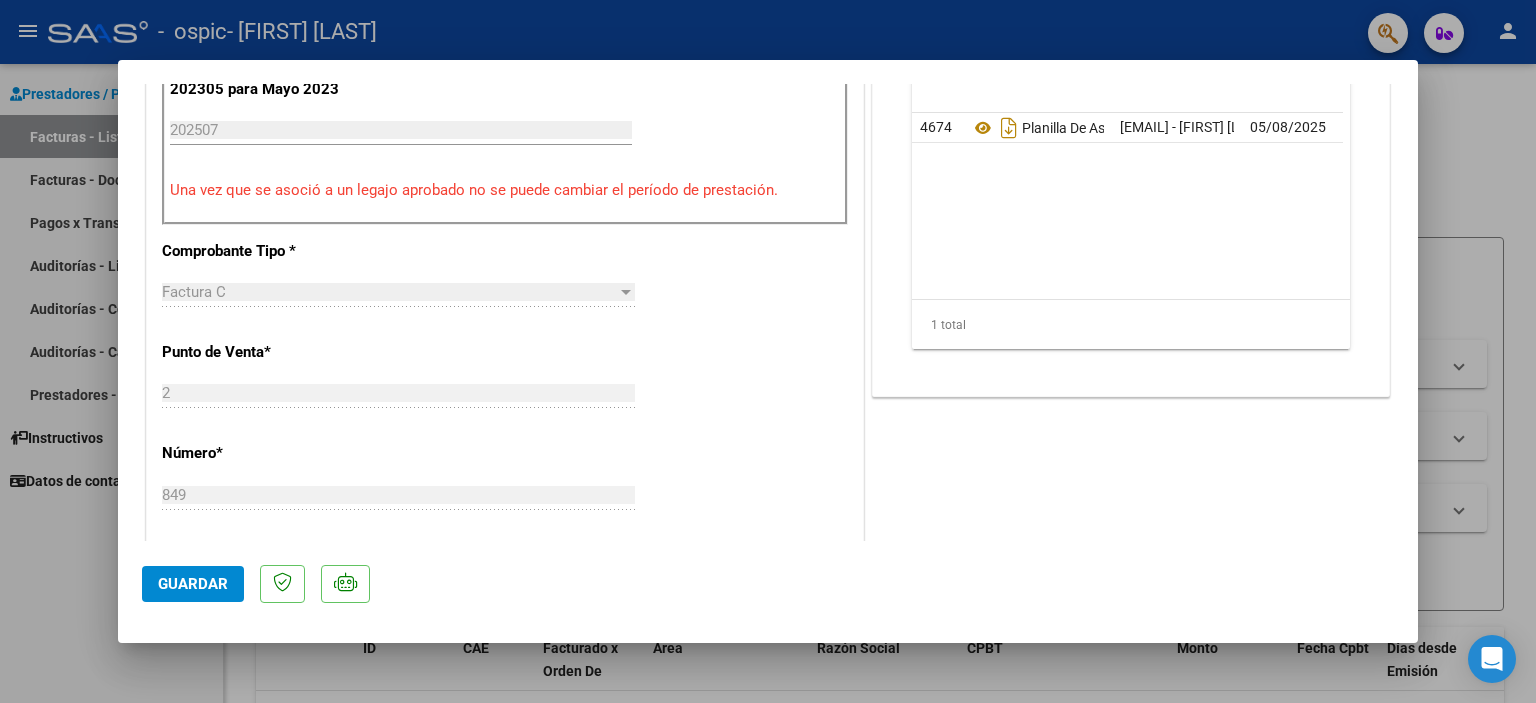 click at bounding box center (768, 351) 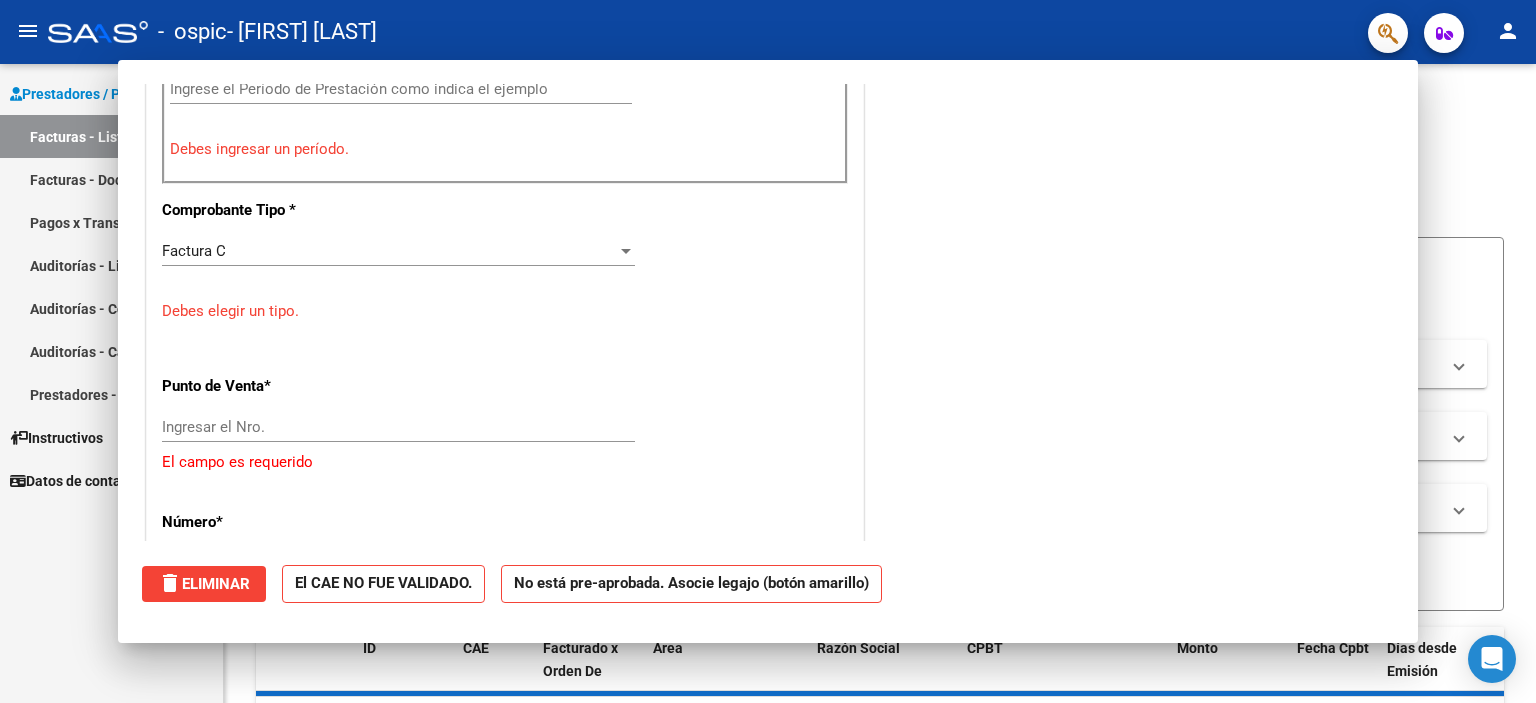 scroll, scrollTop: 607, scrollLeft: 0, axis: vertical 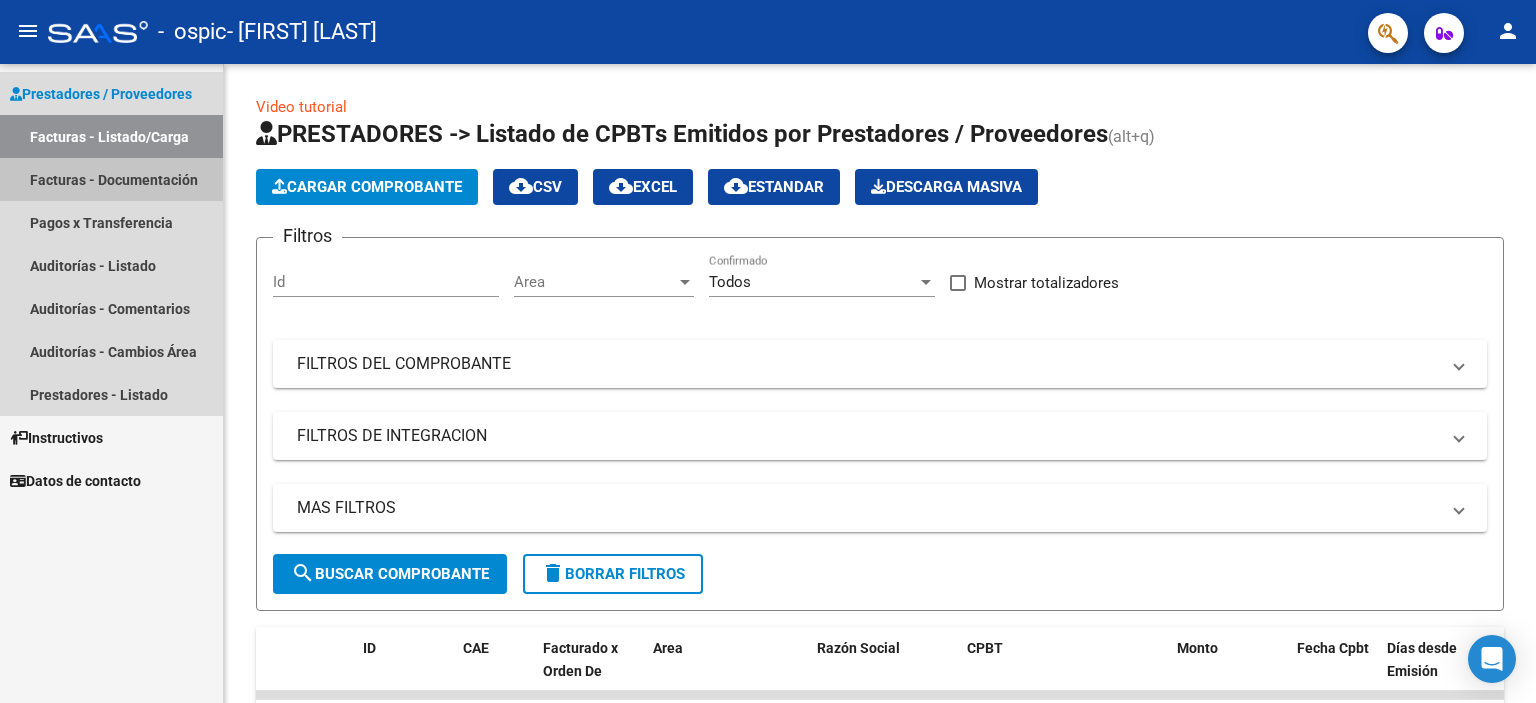 click on "Facturas - Documentación" at bounding box center (111, 179) 